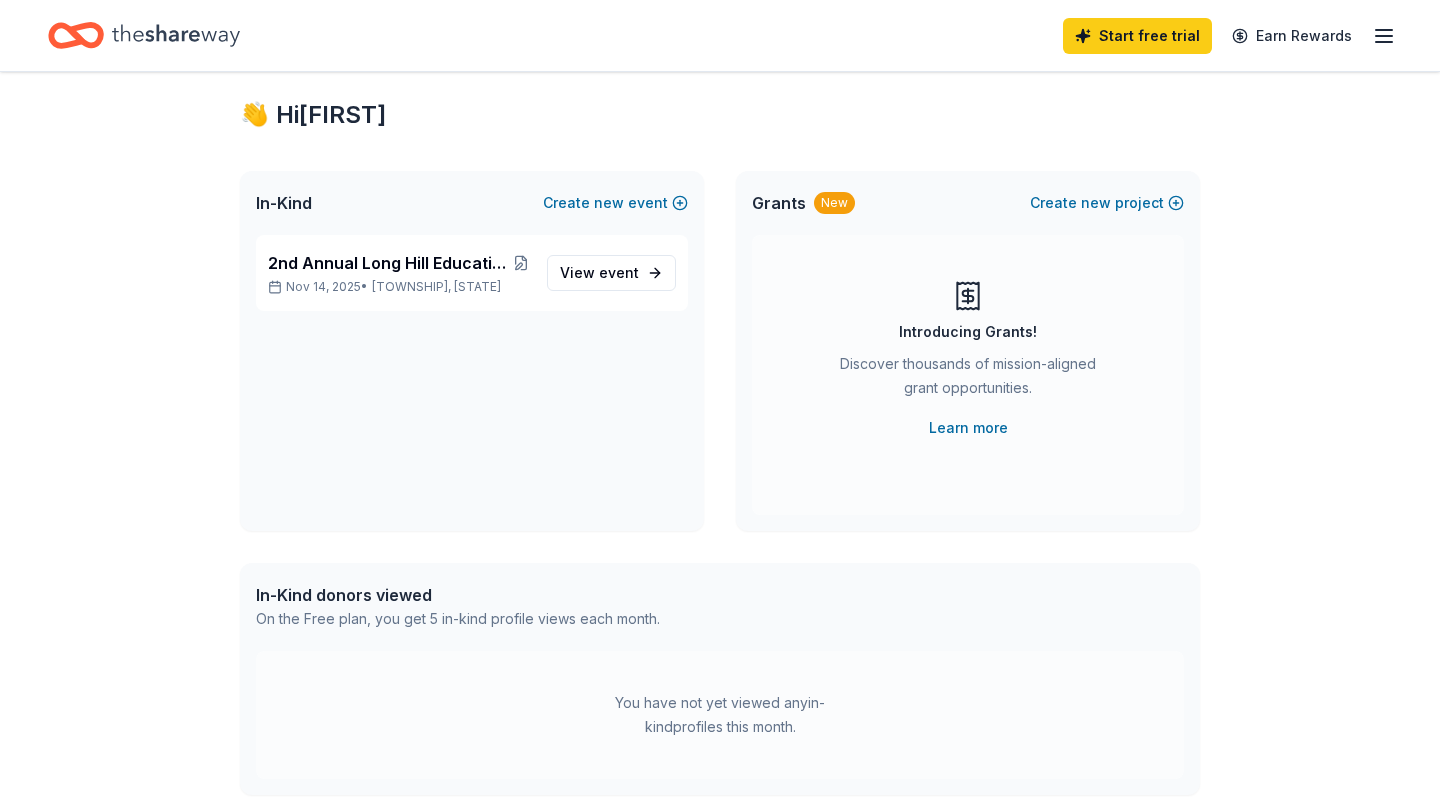 scroll, scrollTop: 0, scrollLeft: 0, axis: both 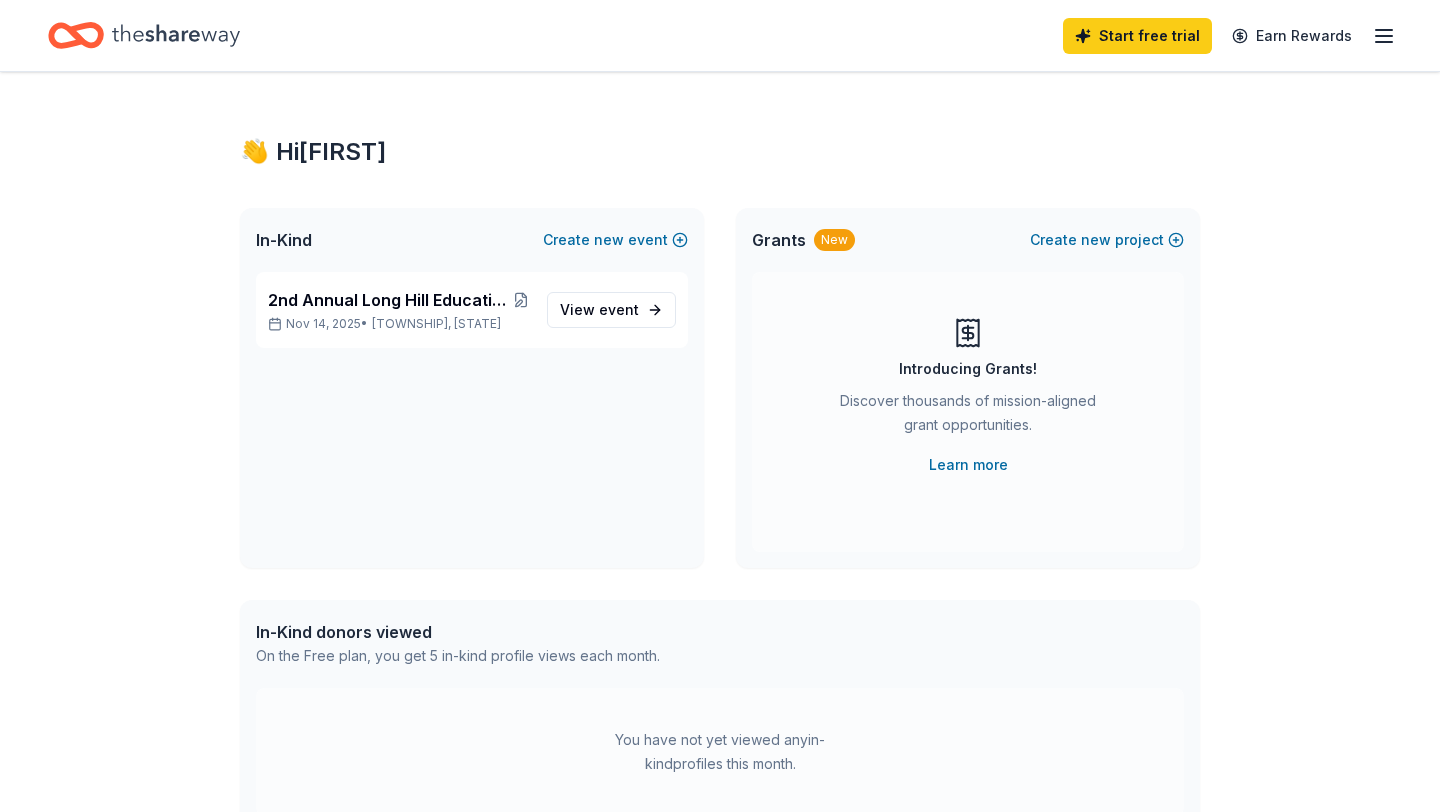 click 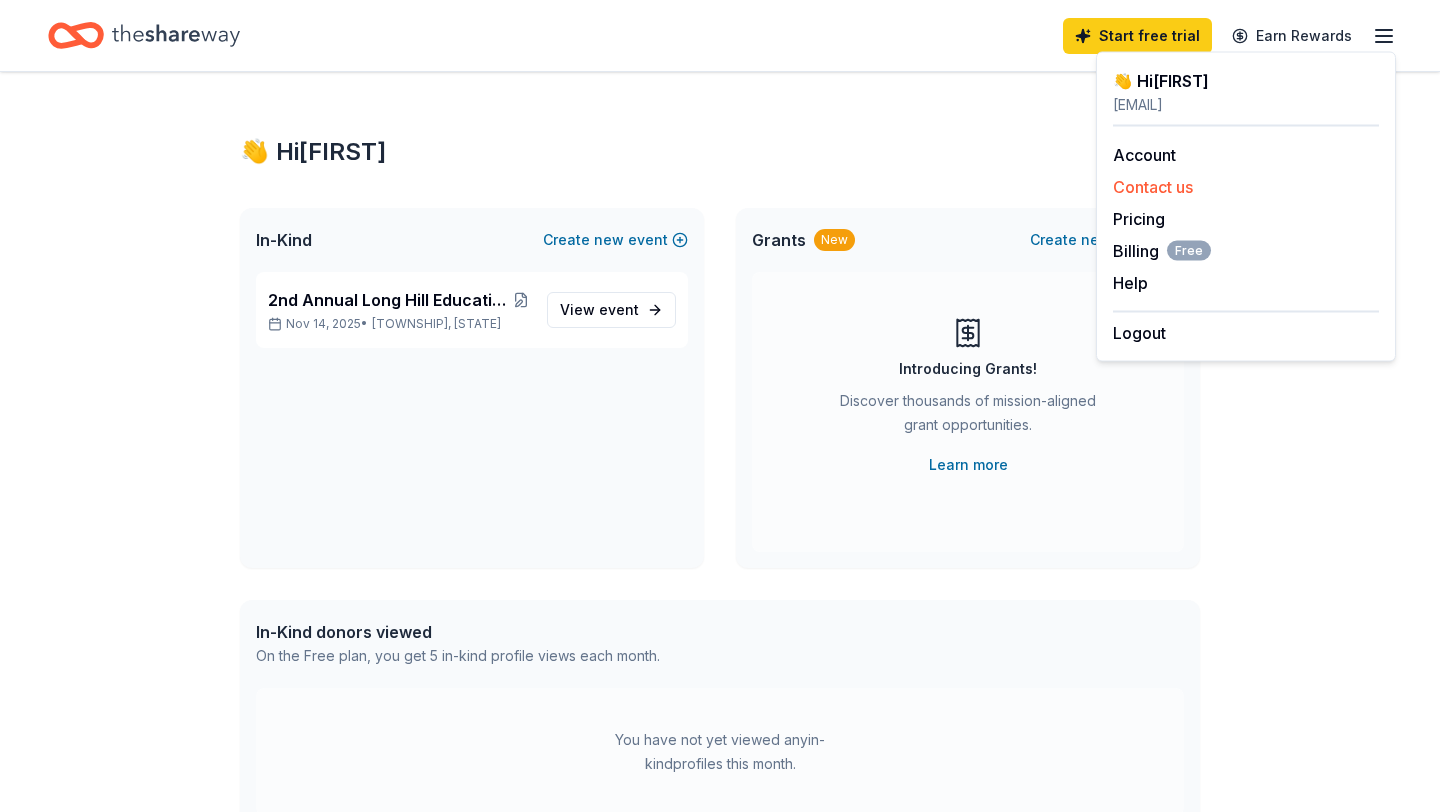 click on "Contact us" at bounding box center (1246, 187) 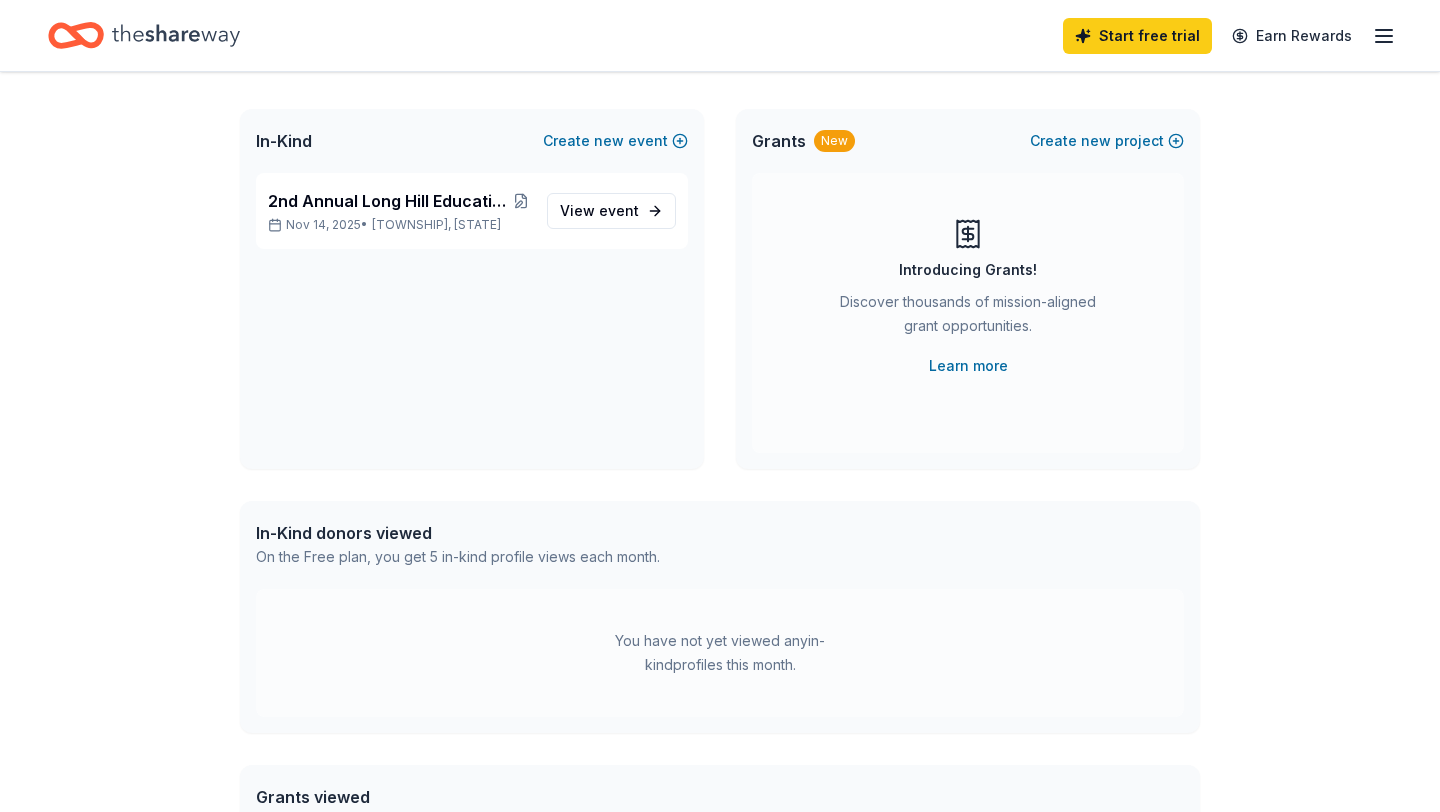 scroll, scrollTop: 116, scrollLeft: 0, axis: vertical 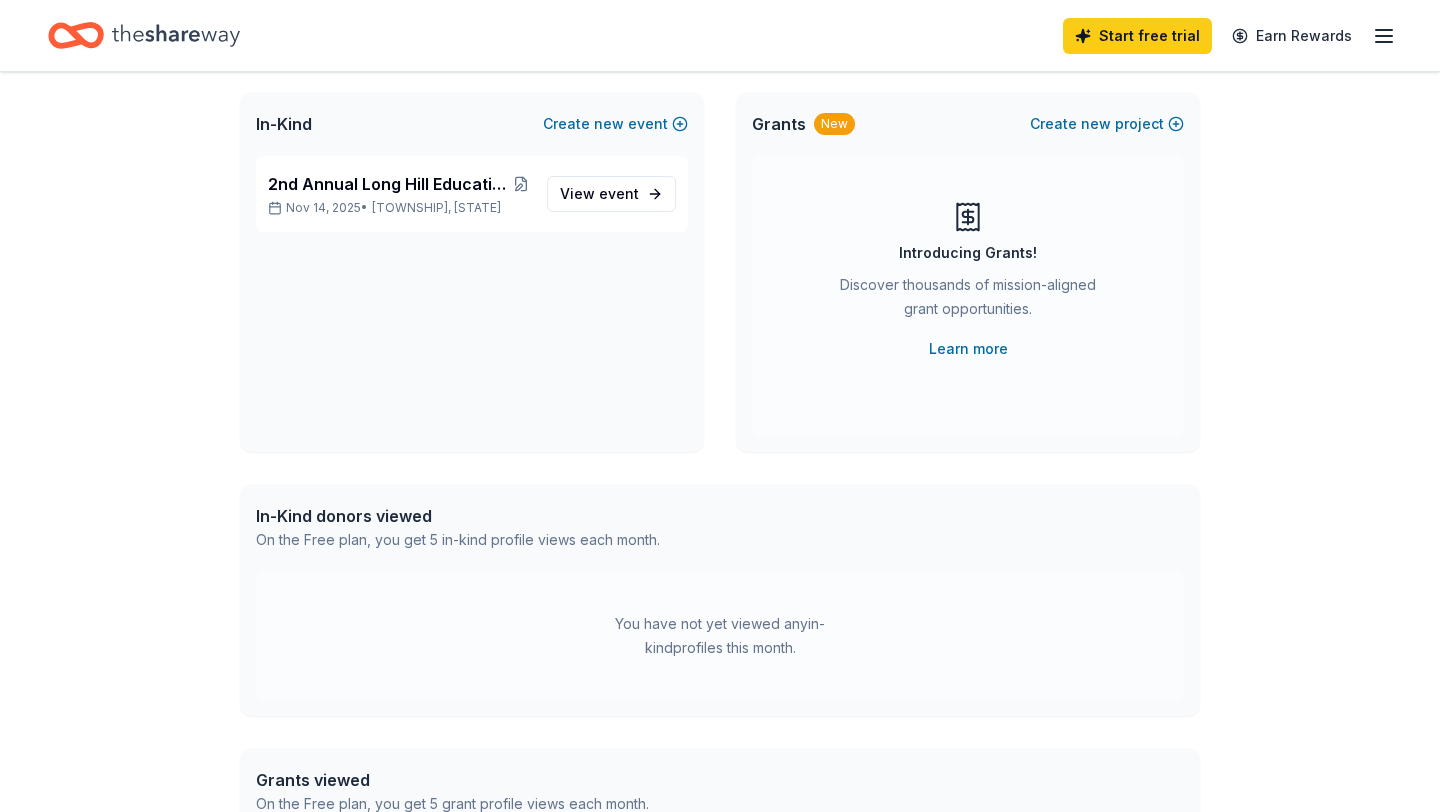 click on "On the Free plan, you get 5 in-kind profile views each month." at bounding box center (458, 540) 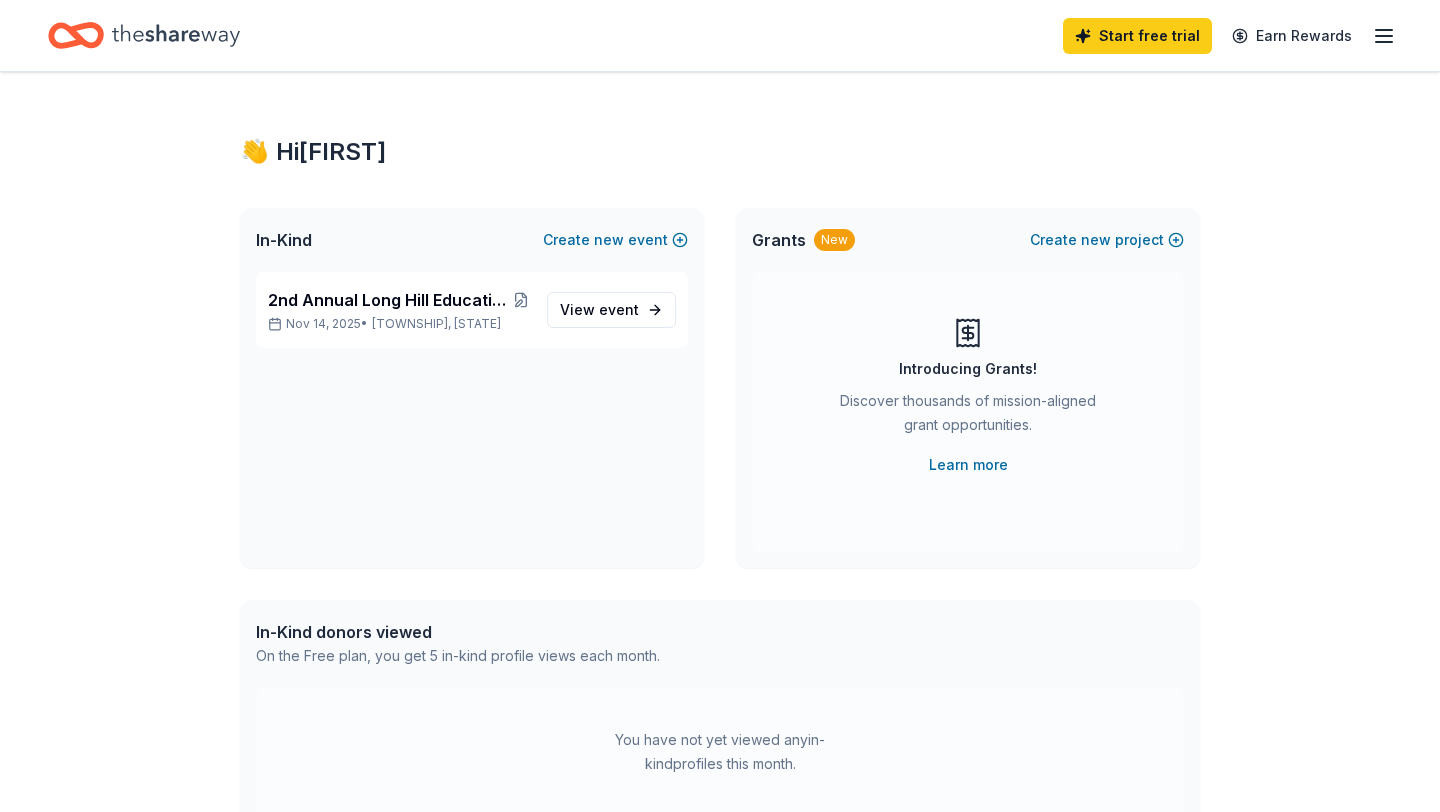 click 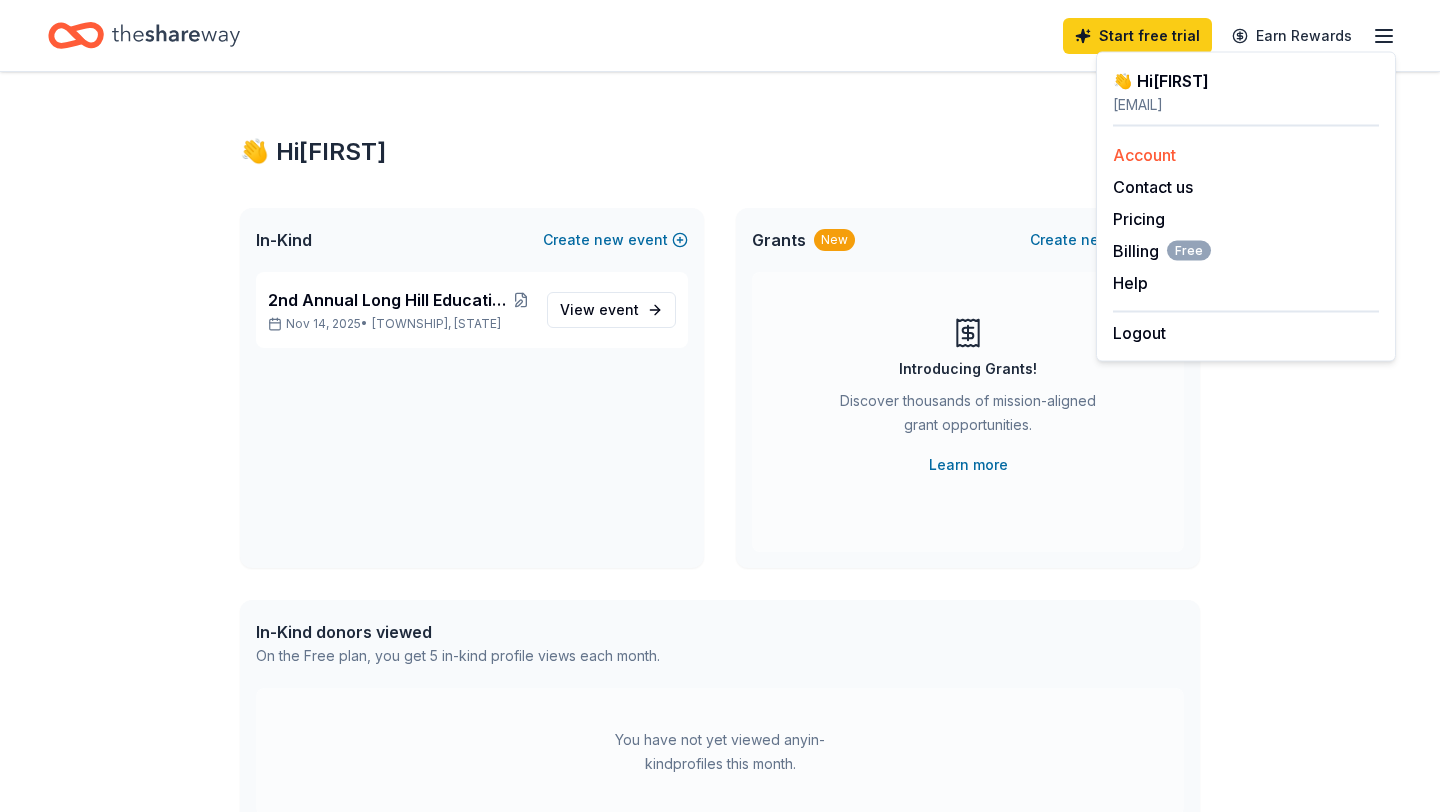 click on "Account" at bounding box center [1144, 155] 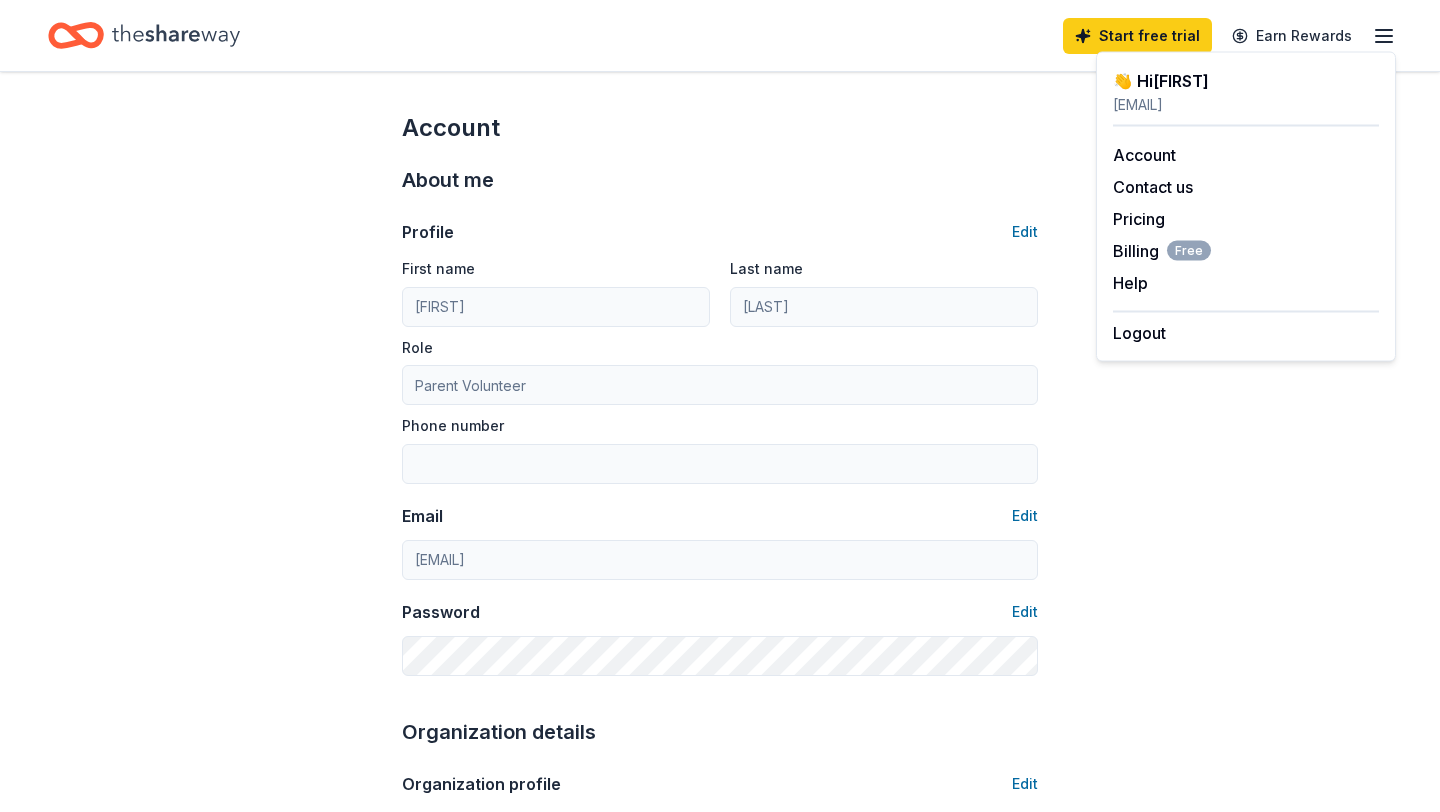 click on "erin.radley26@gmail.com" at bounding box center (1246, 105) 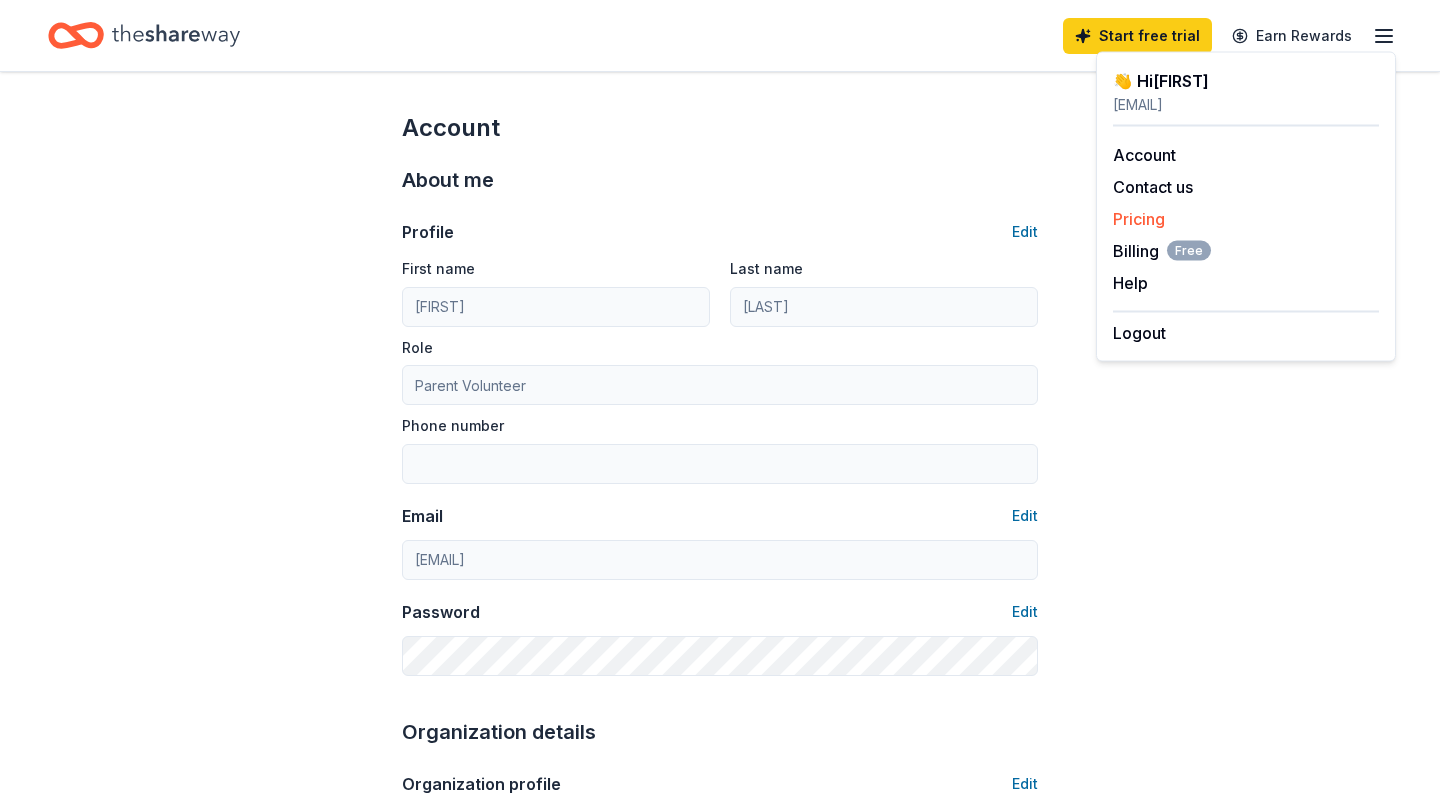 click on "Pricing" at bounding box center [1139, 219] 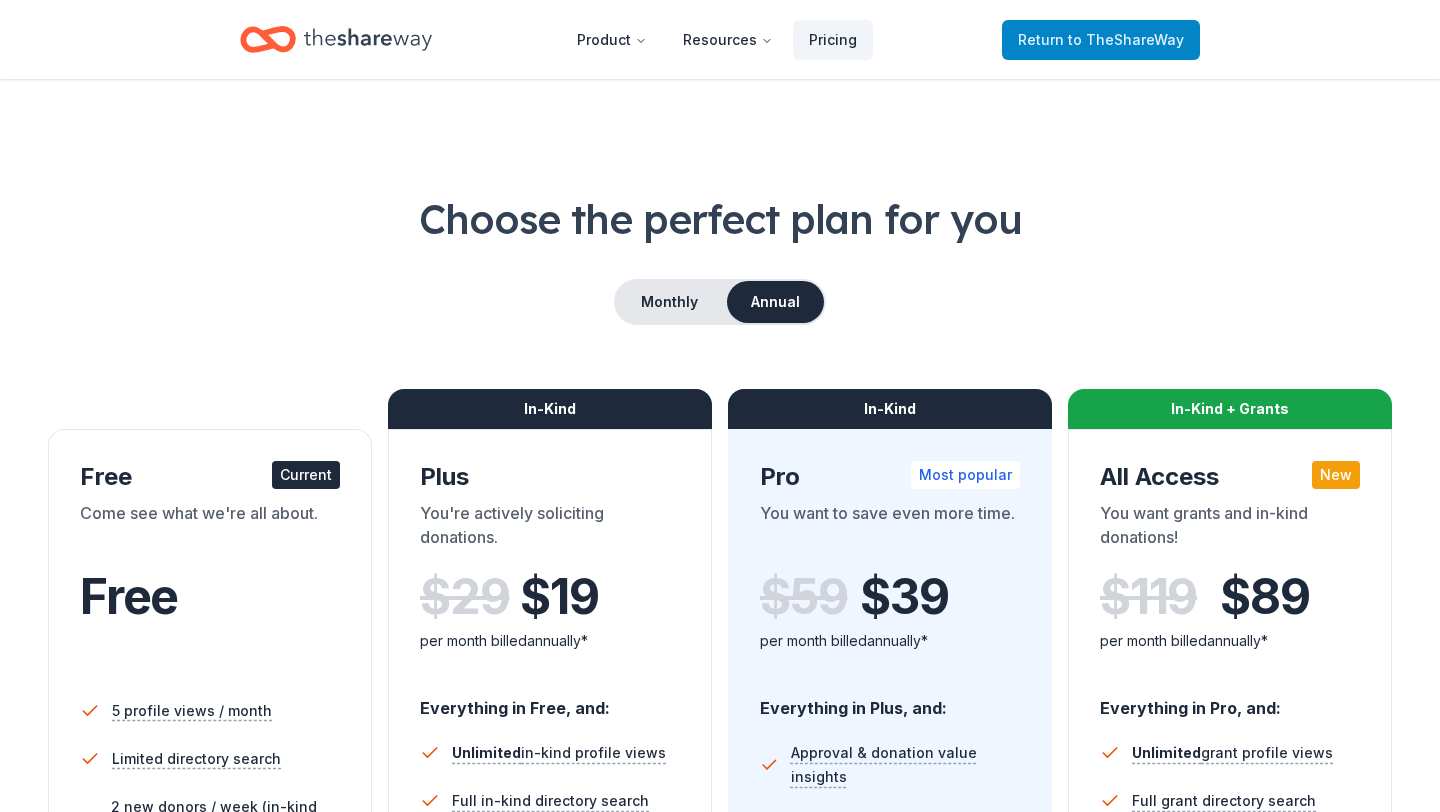 click on "to TheShareWay" at bounding box center (1126, 39) 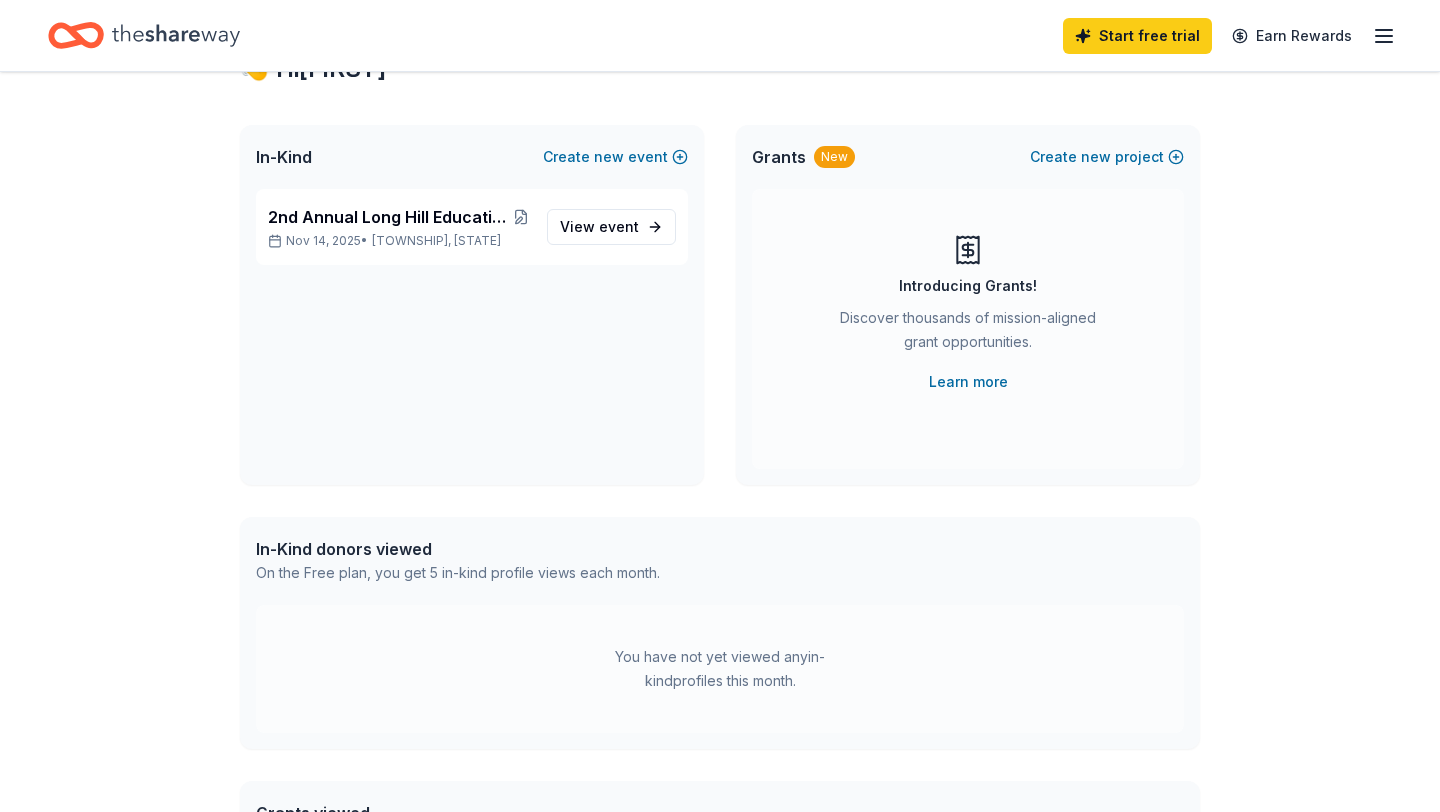 scroll, scrollTop: 0, scrollLeft: 0, axis: both 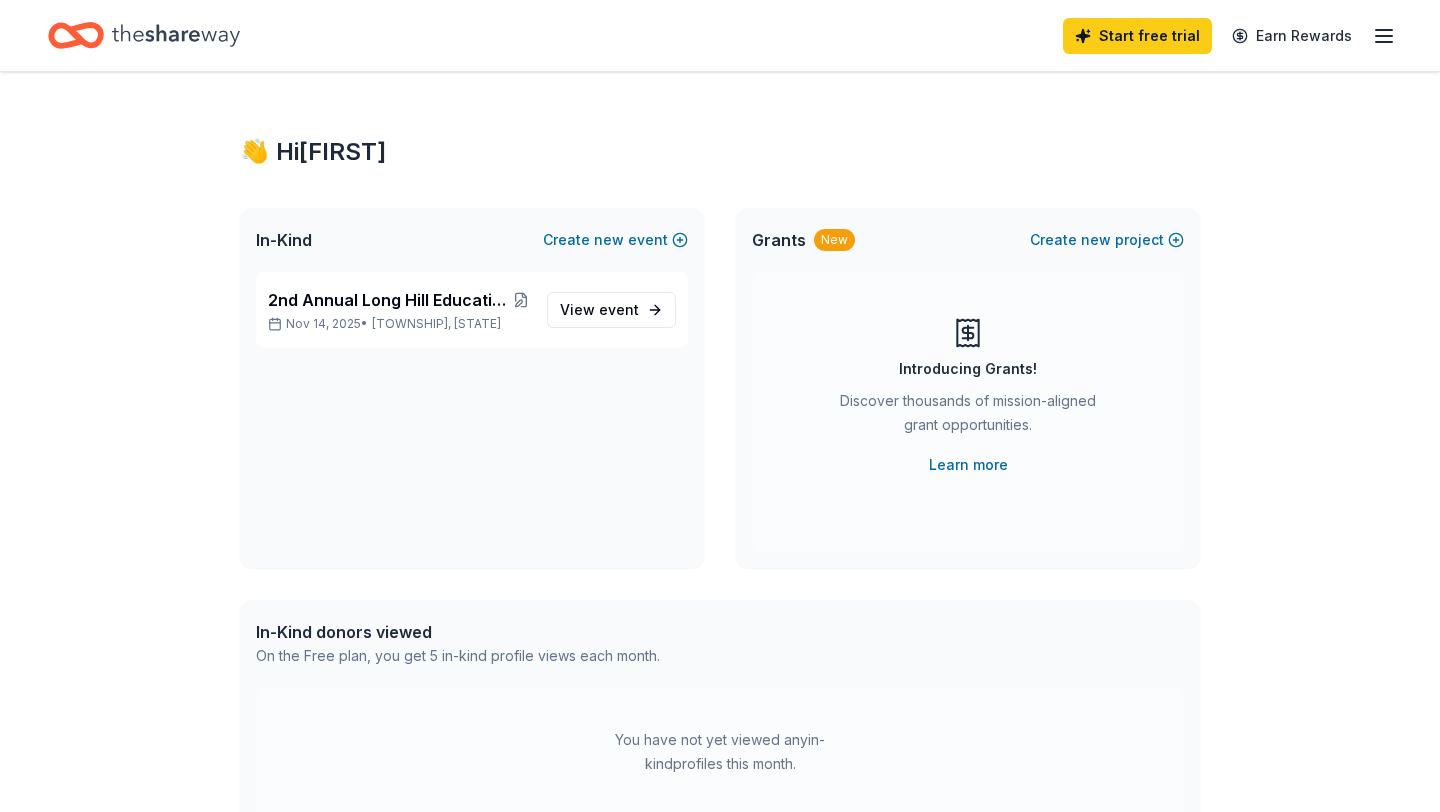click 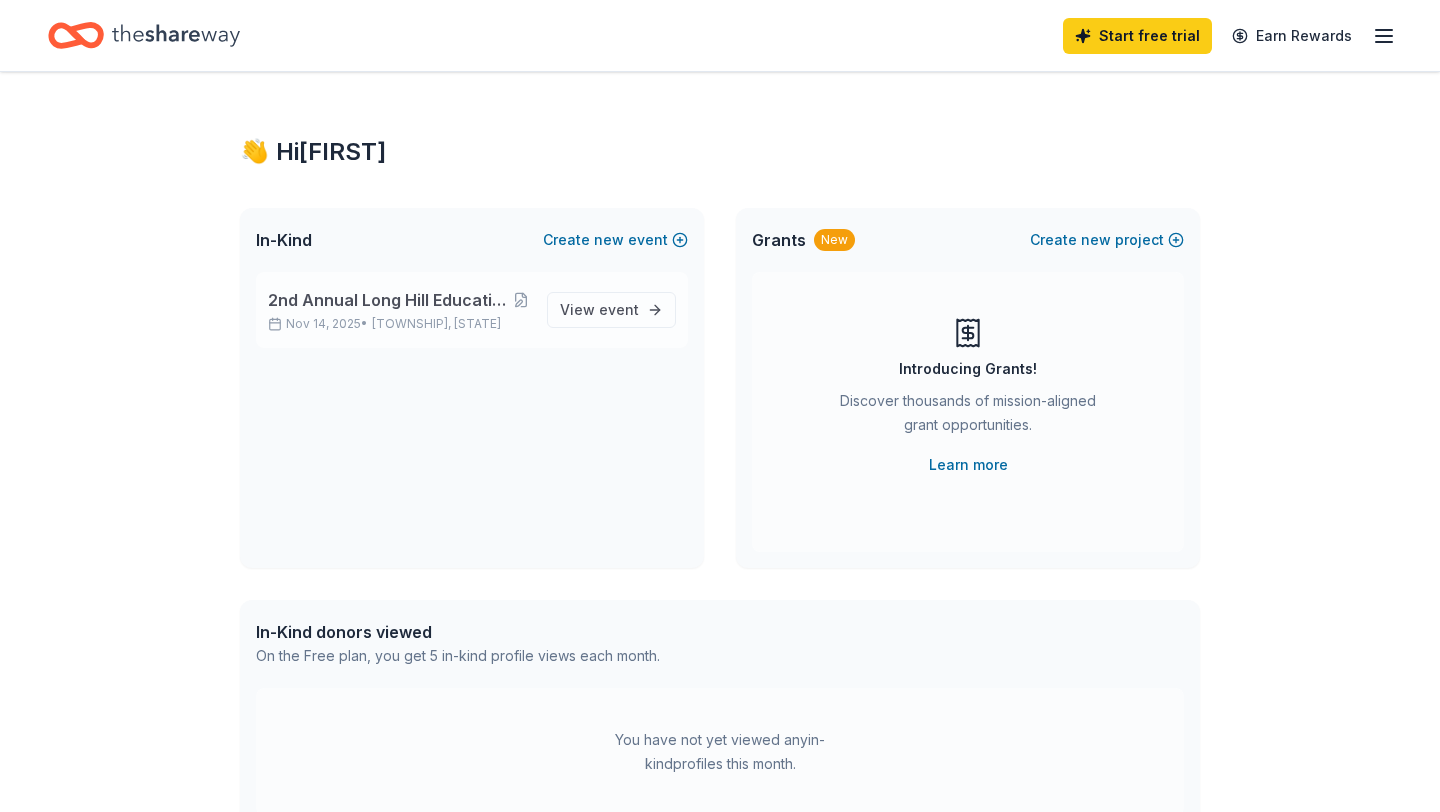 click on "2nd Annual Long Hill Education Foundation Gala Fundraiser" at bounding box center [389, 300] 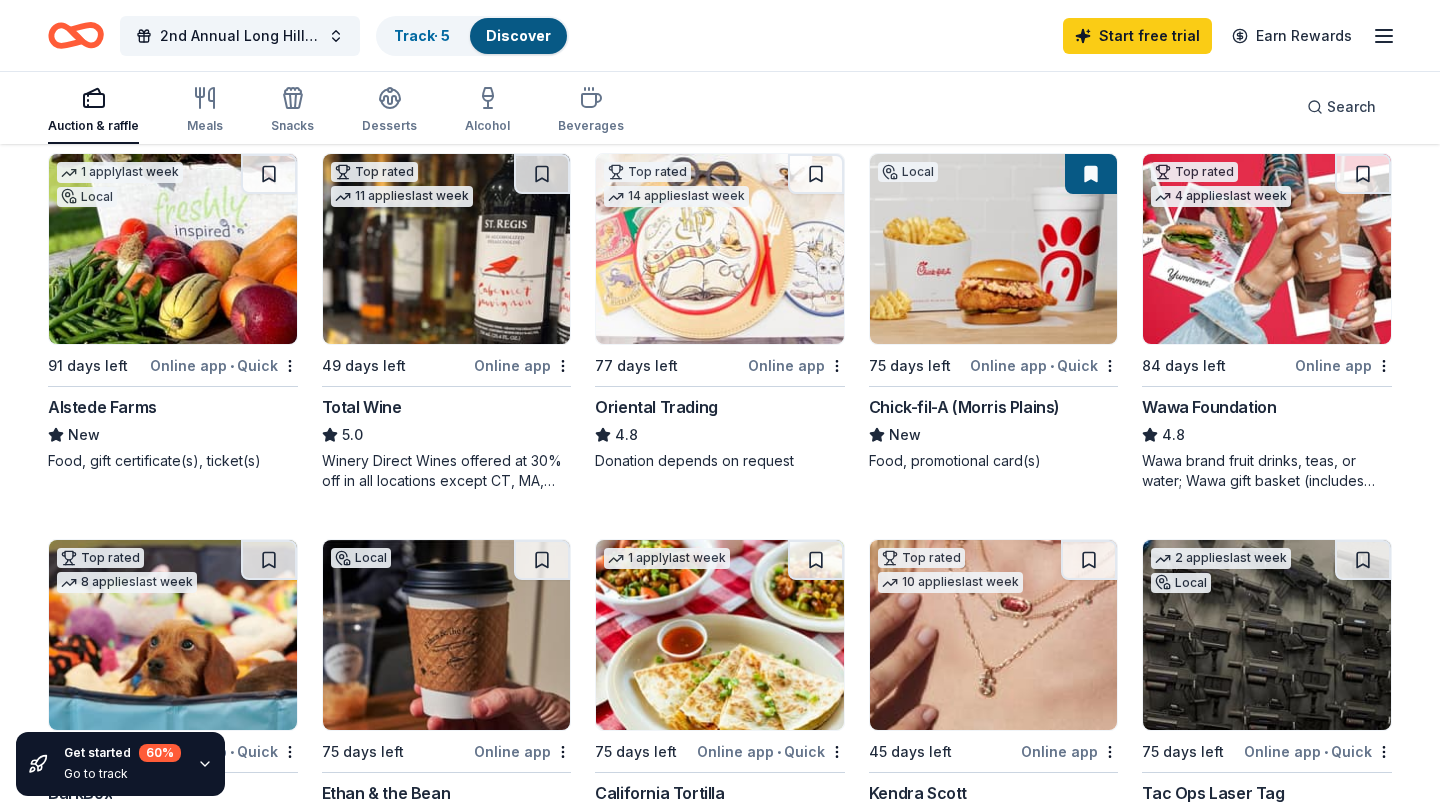 scroll, scrollTop: 0, scrollLeft: 0, axis: both 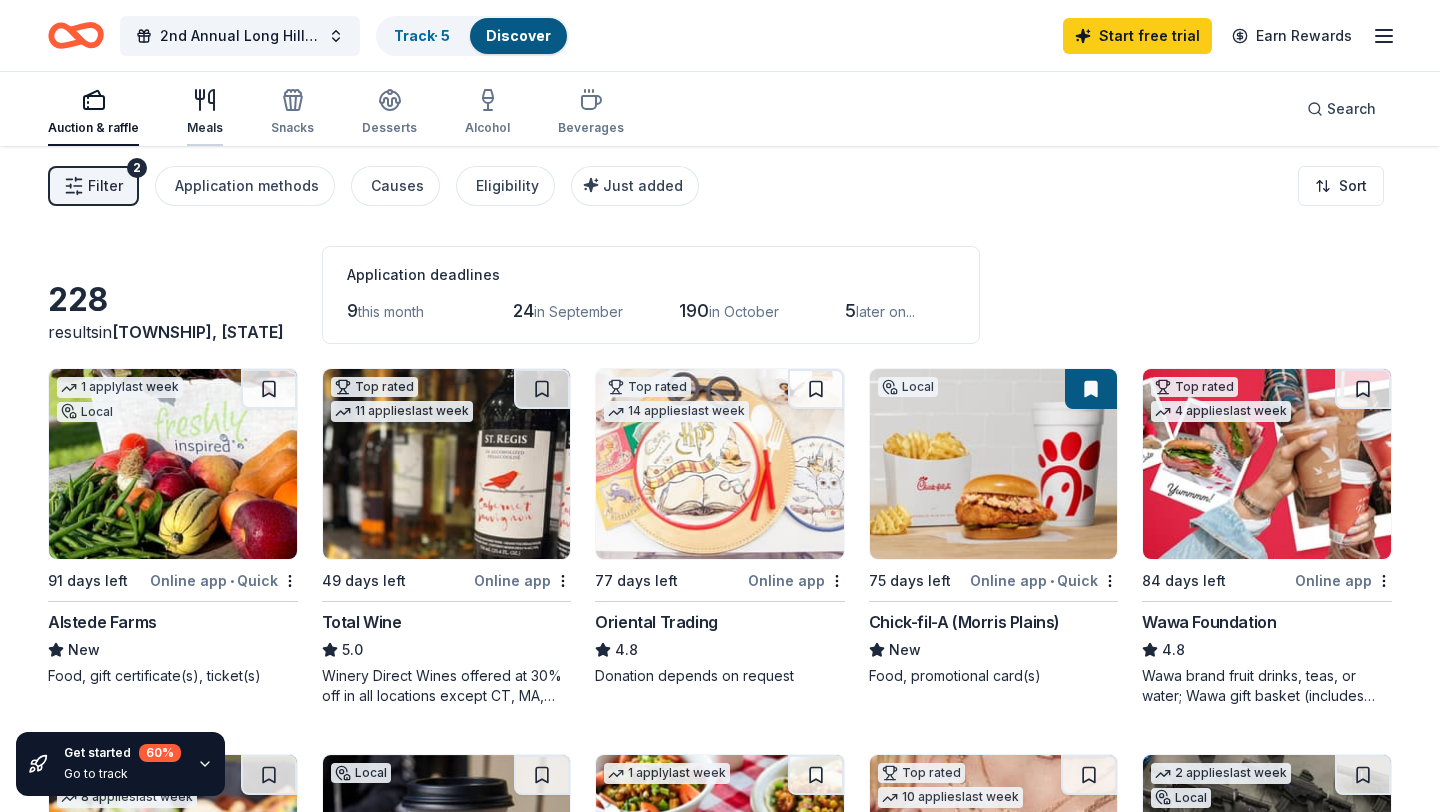 click 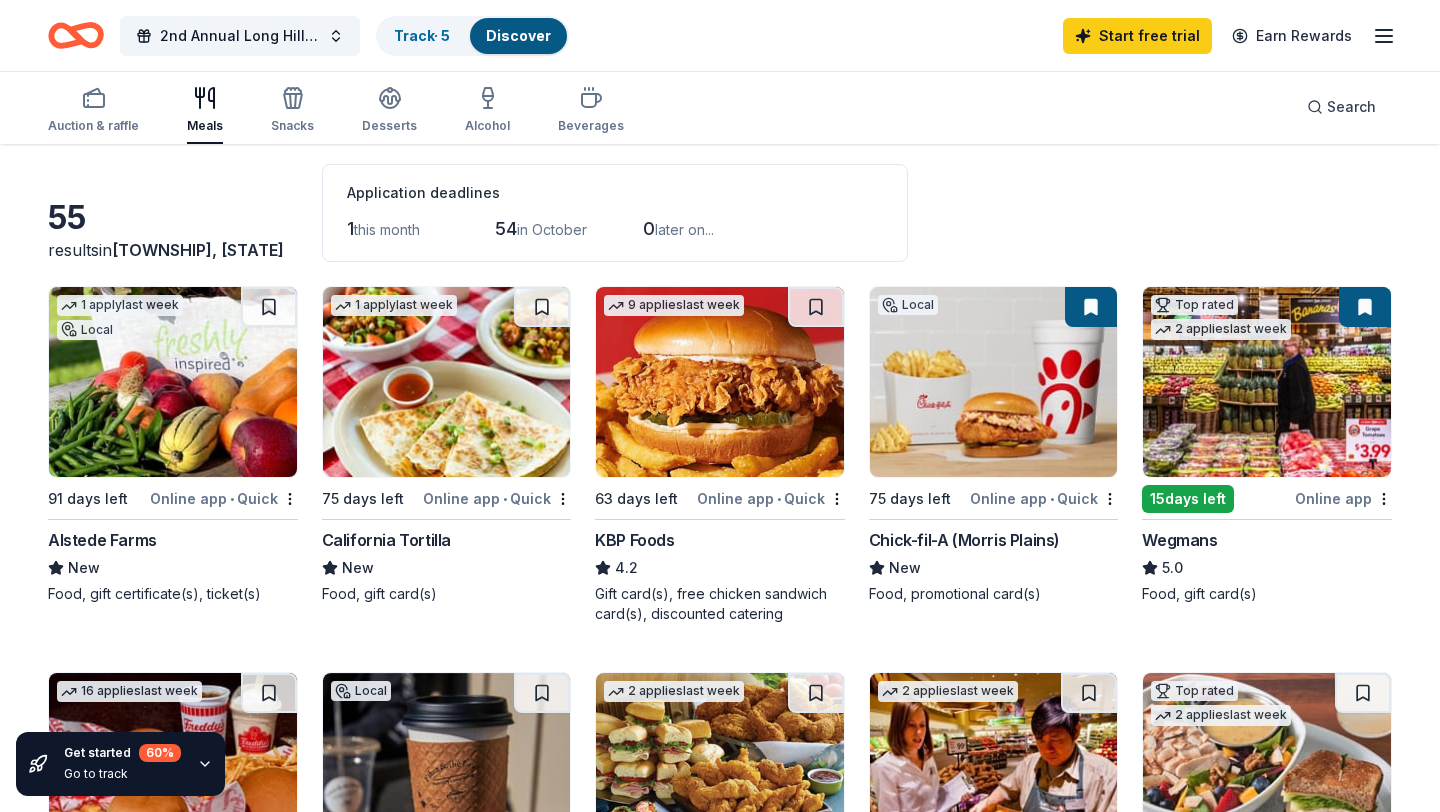 scroll, scrollTop: 0, scrollLeft: 0, axis: both 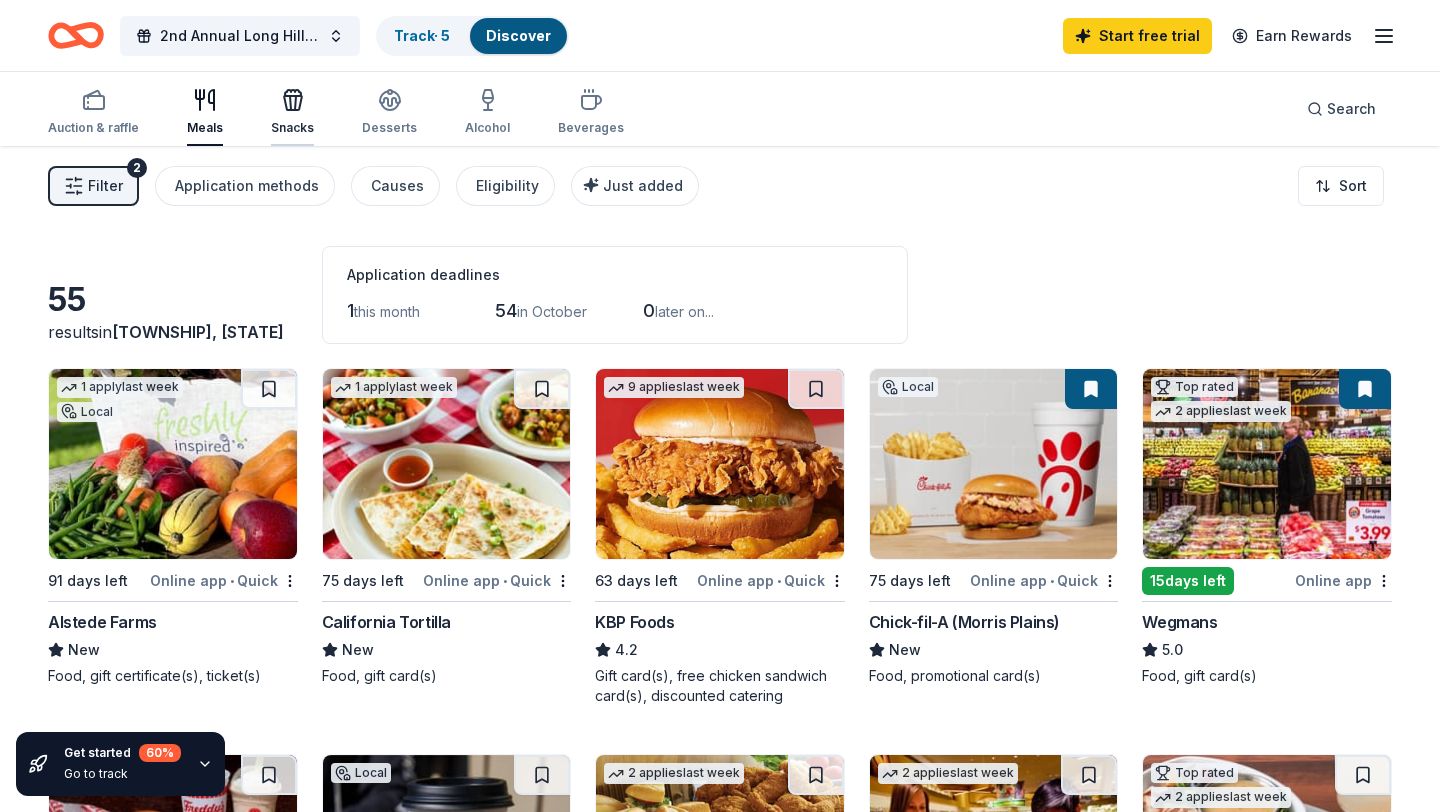 click on "Snacks" at bounding box center (292, 128) 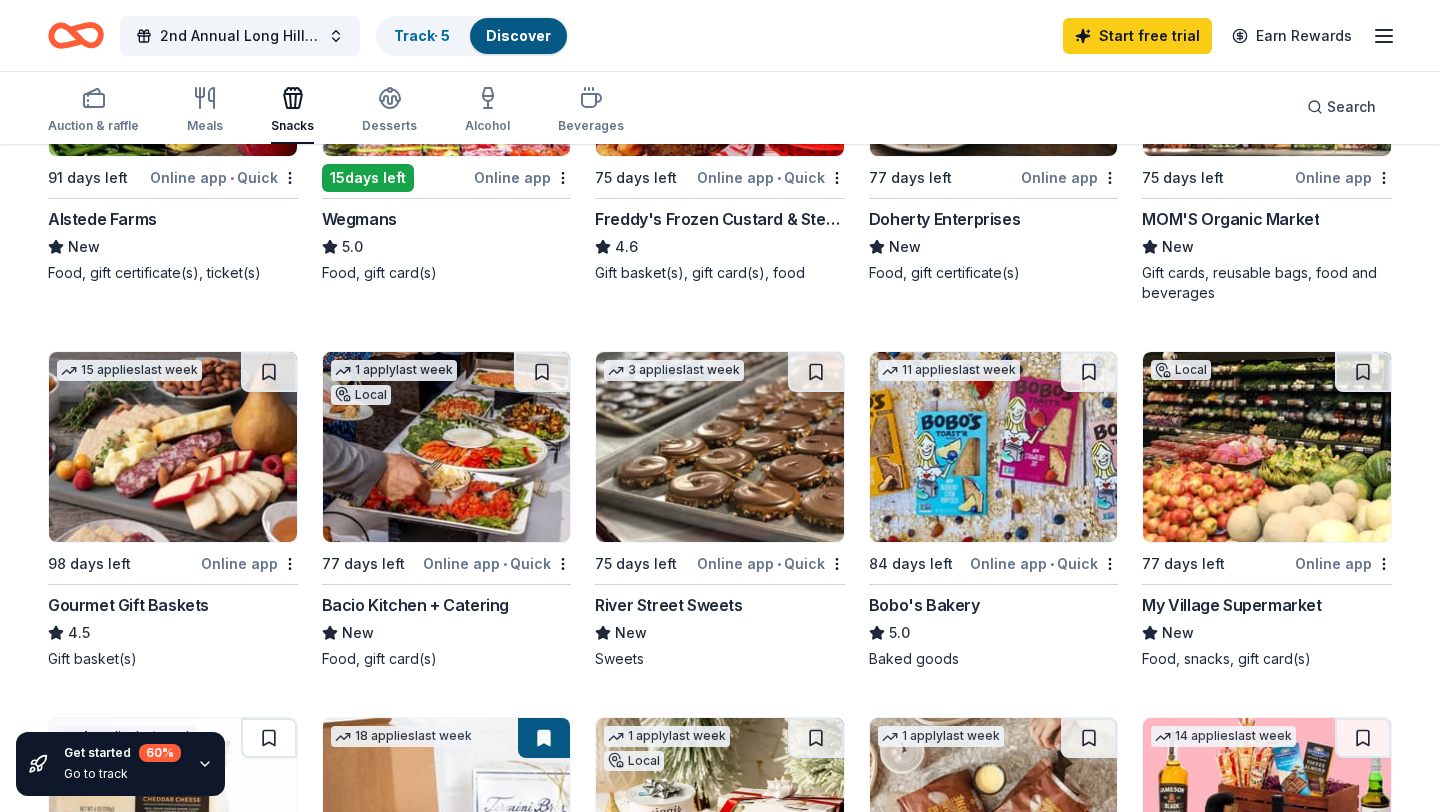 scroll, scrollTop: 0, scrollLeft: 0, axis: both 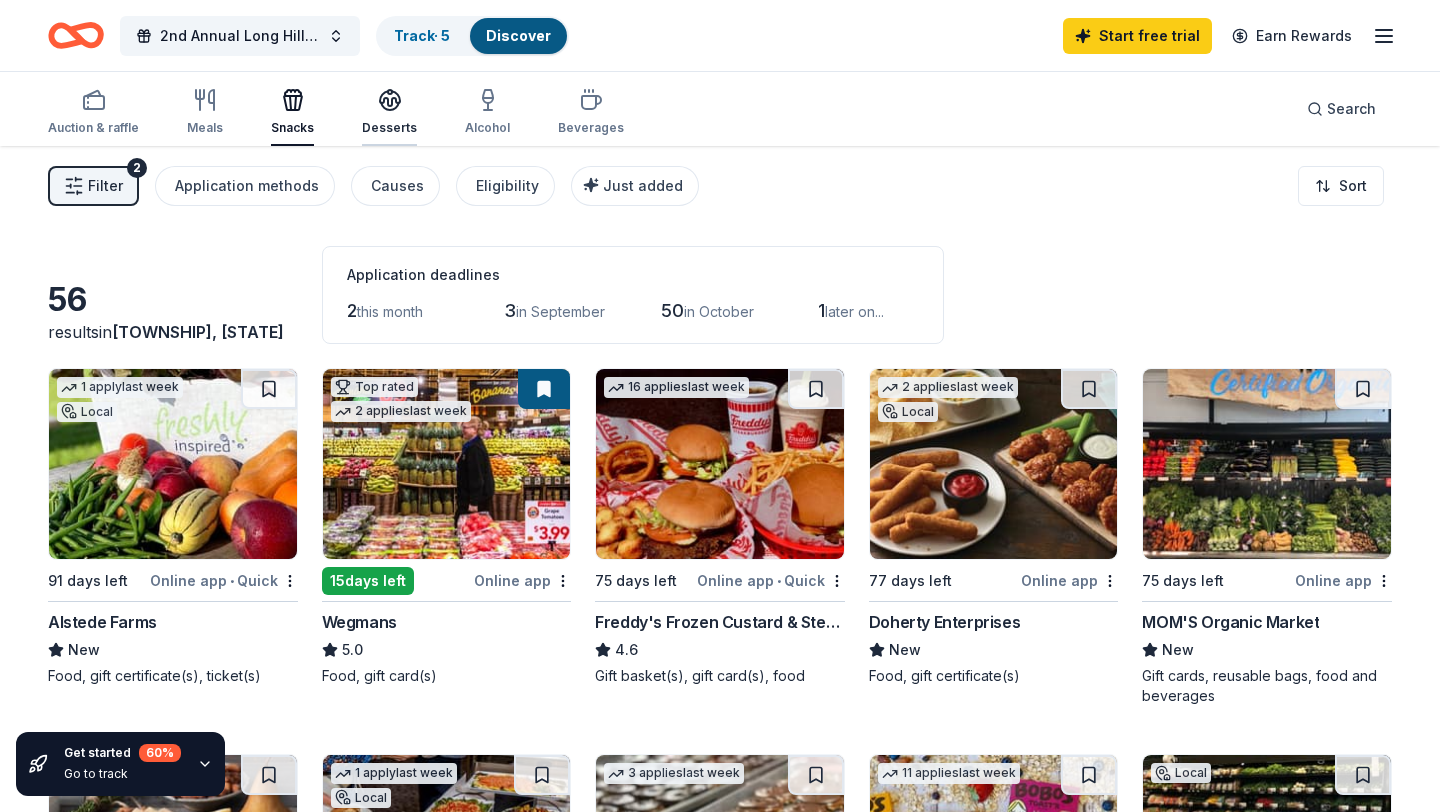 click on "Desserts" at bounding box center [389, 128] 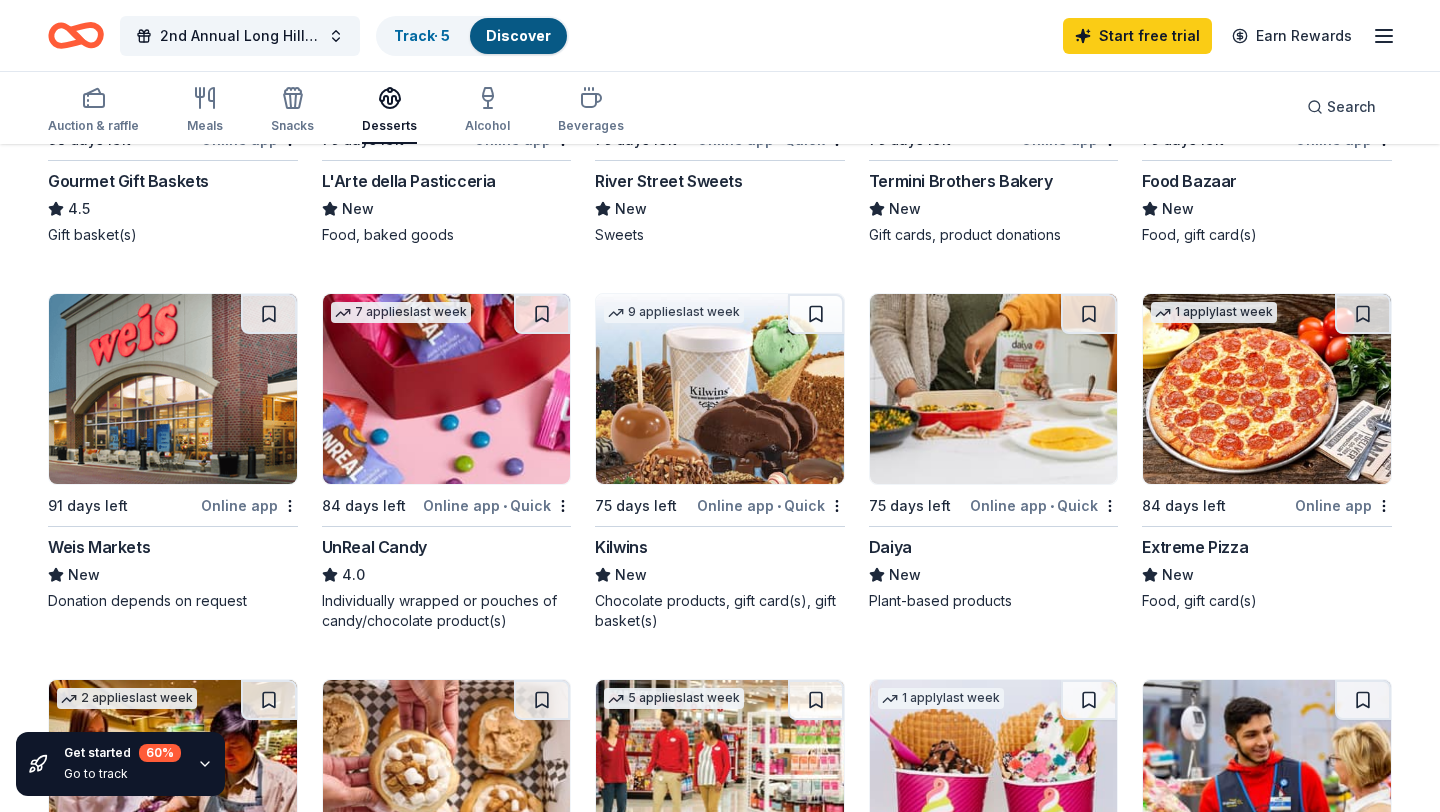 scroll, scrollTop: 830, scrollLeft: 0, axis: vertical 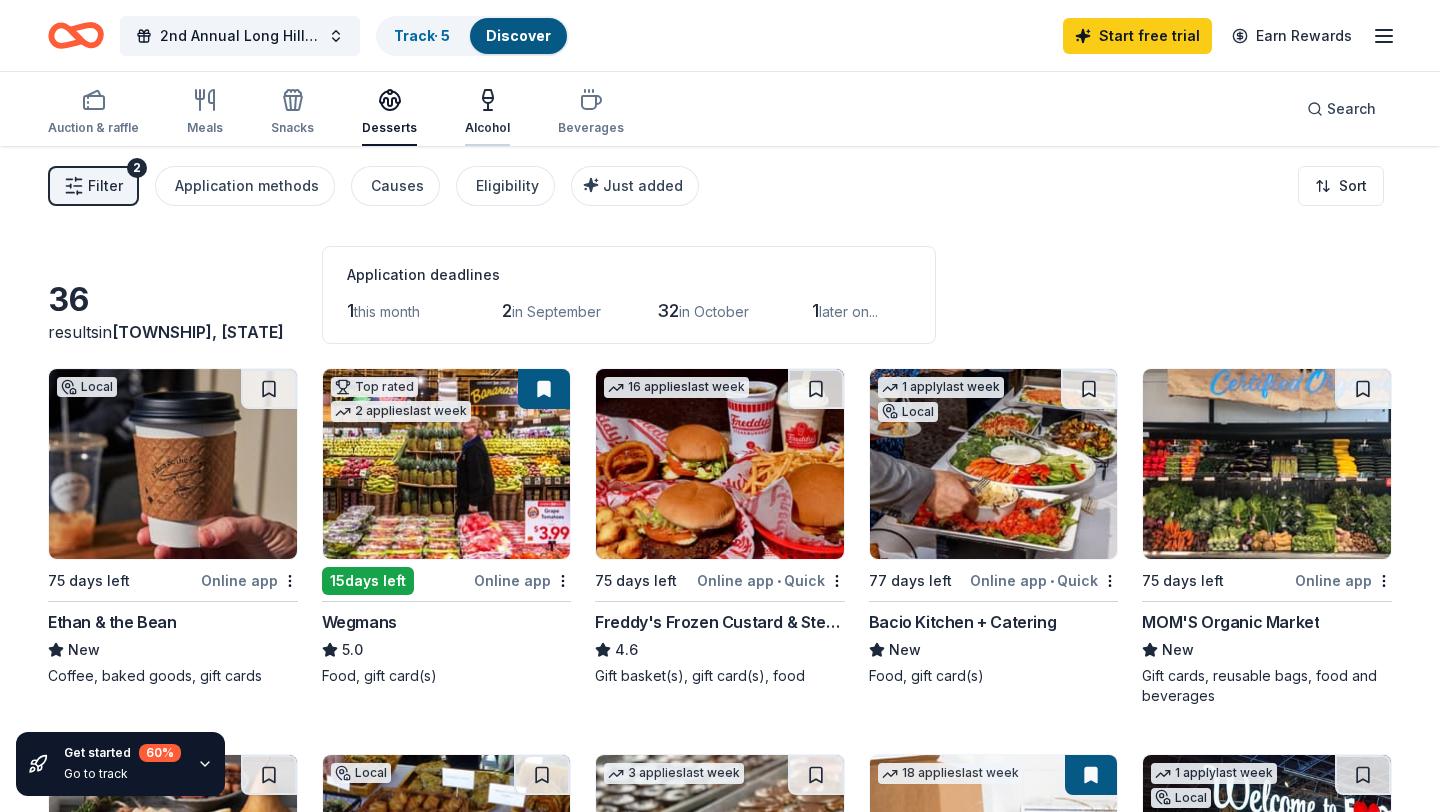 click on "Alcohol" at bounding box center [487, 128] 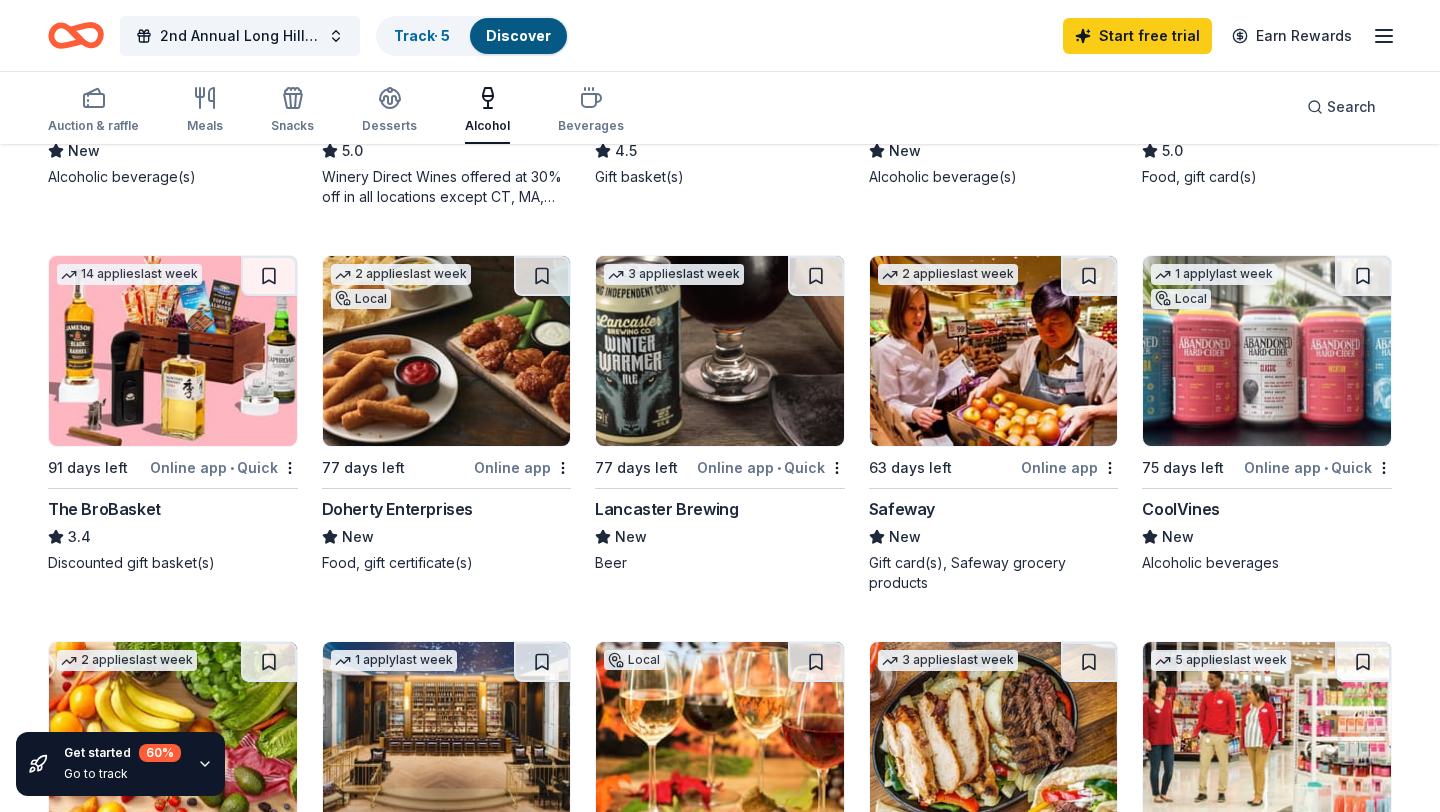 scroll, scrollTop: 507, scrollLeft: 0, axis: vertical 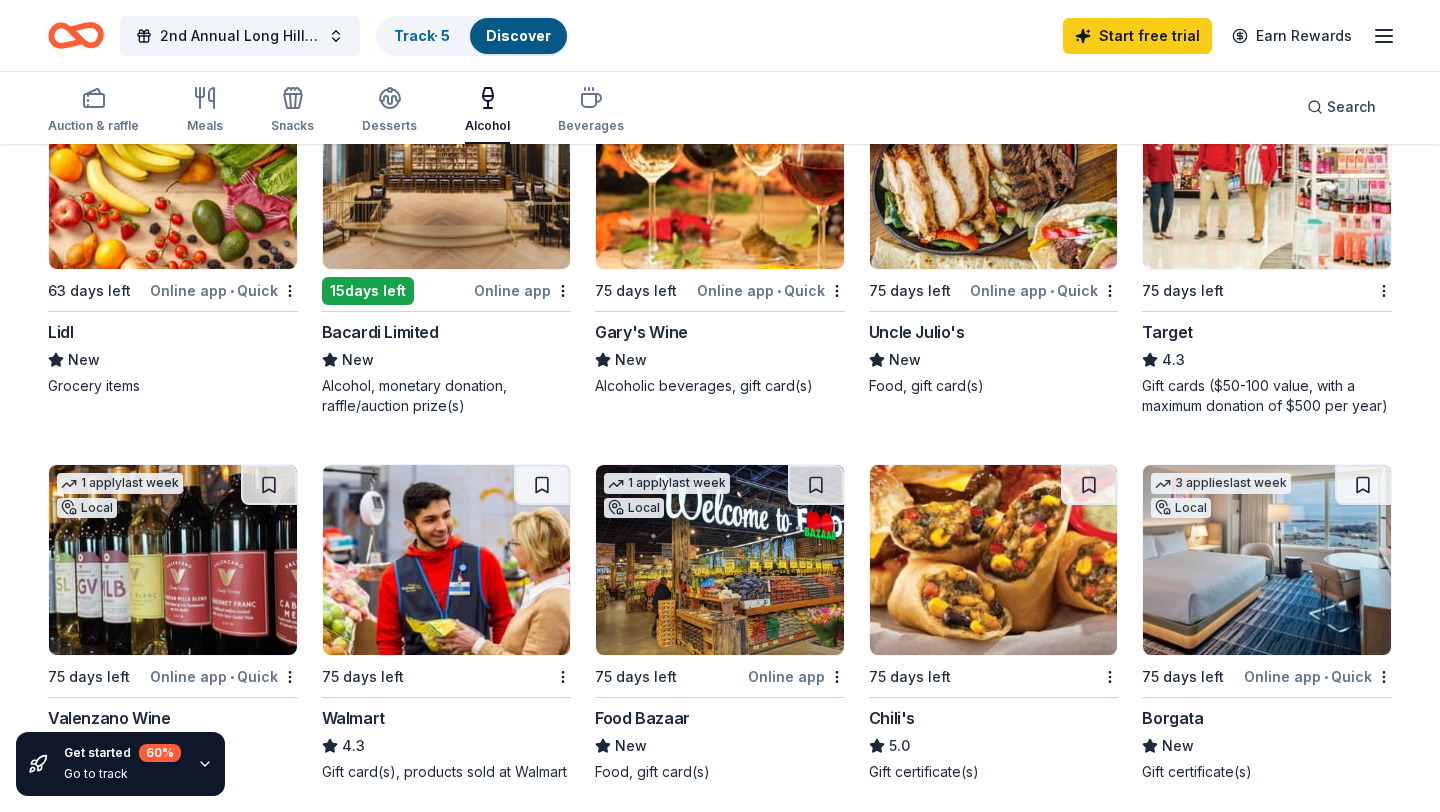 click on "Online app • Quick" at bounding box center [1318, 676] 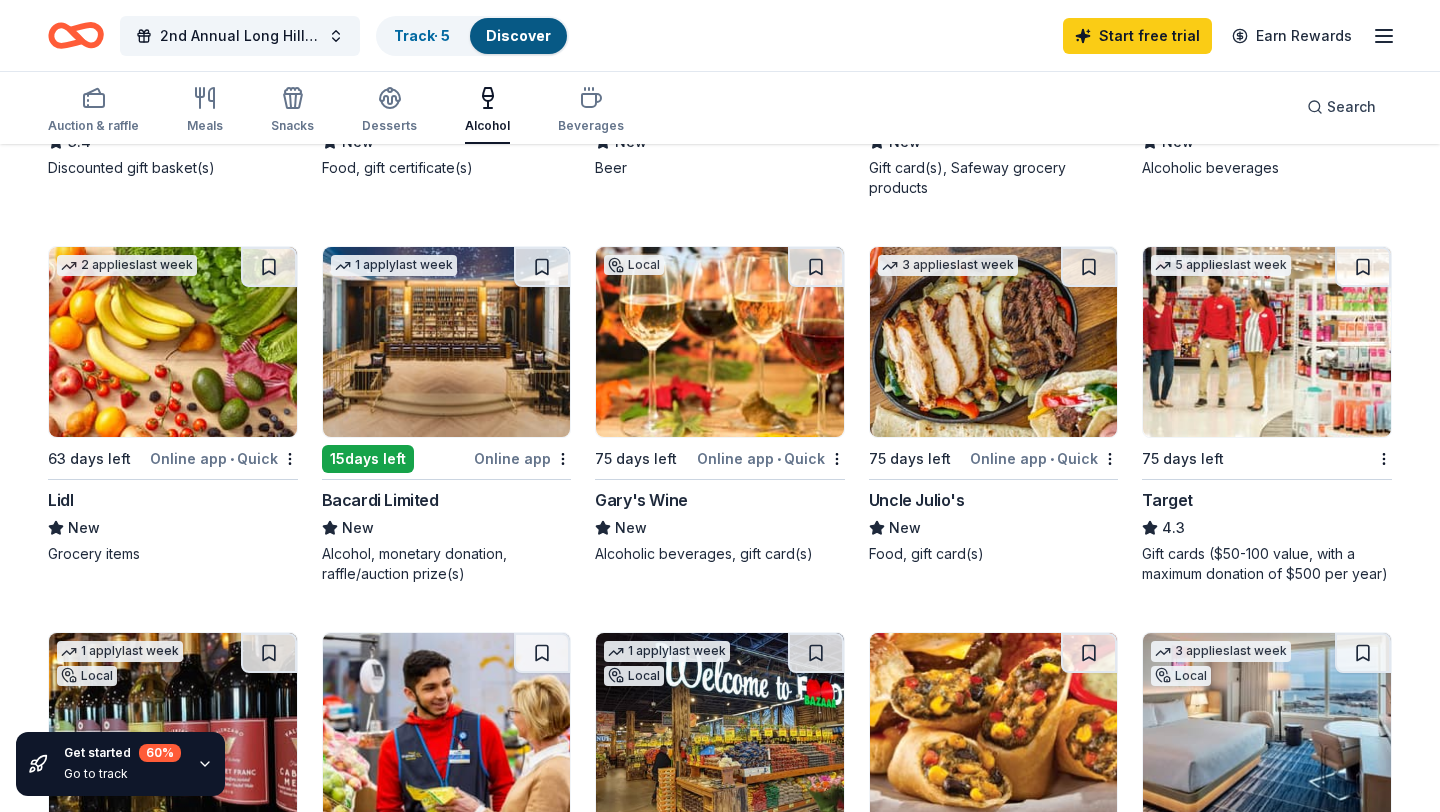 scroll, scrollTop: 890, scrollLeft: 0, axis: vertical 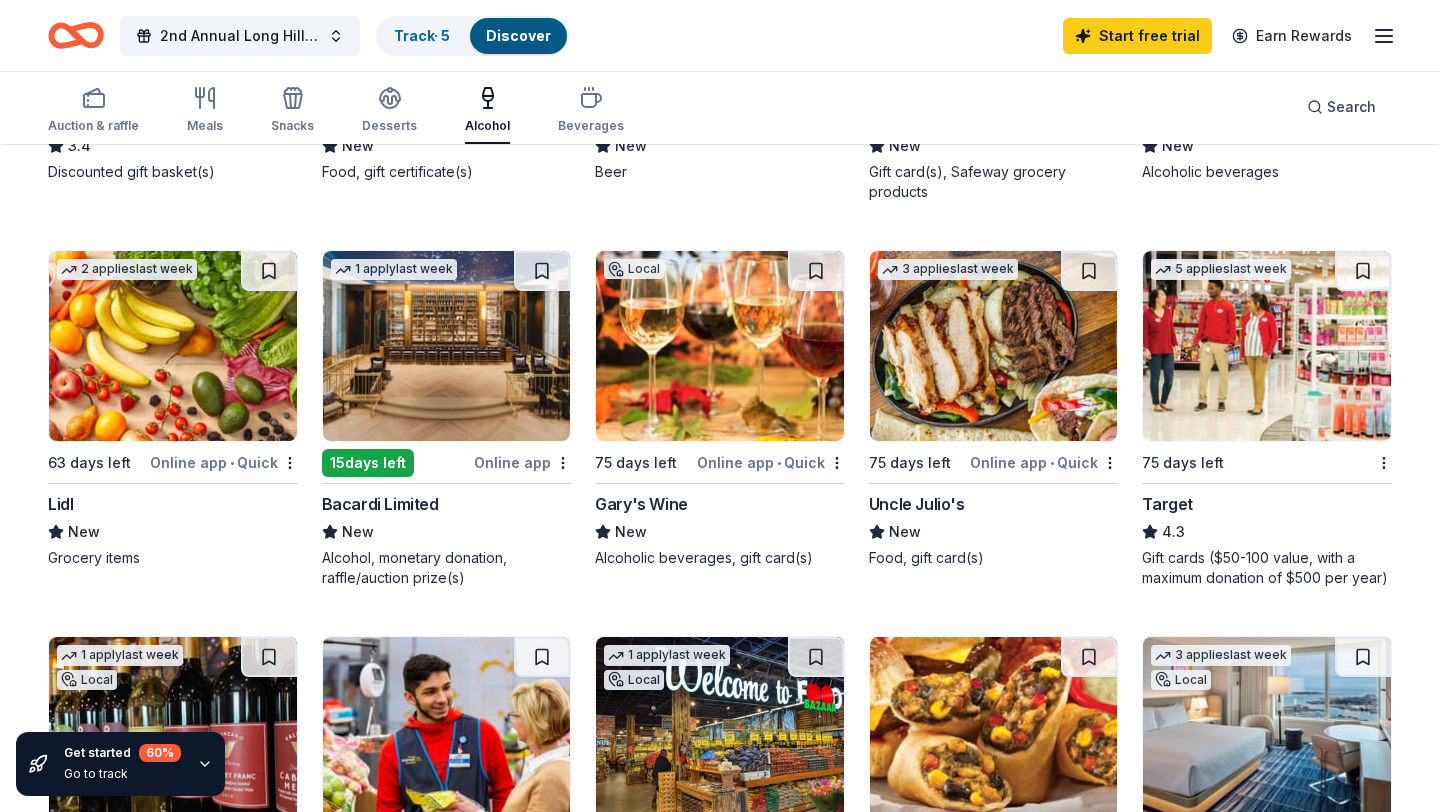 click on "Online app" at bounding box center [522, 462] 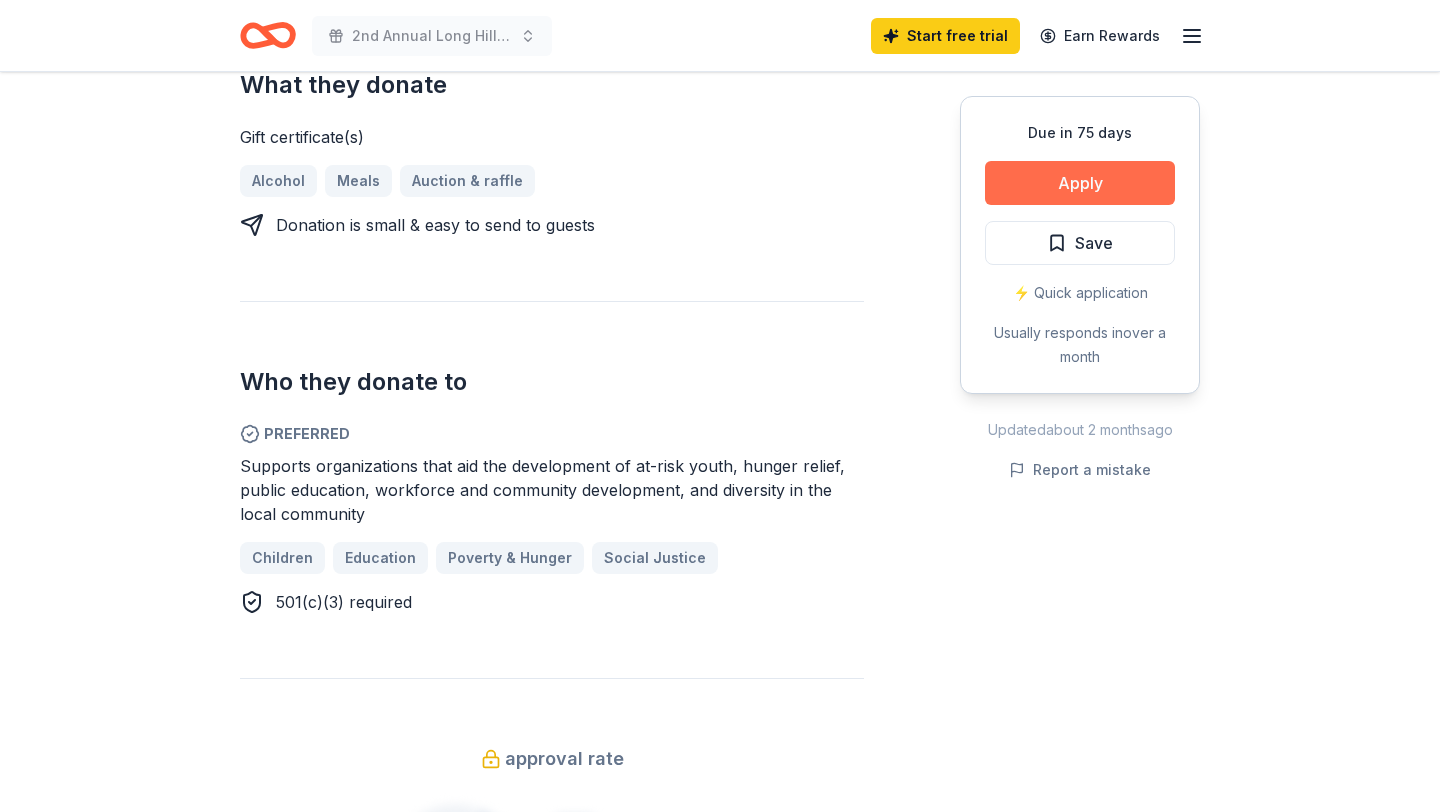 scroll, scrollTop: 855, scrollLeft: 0, axis: vertical 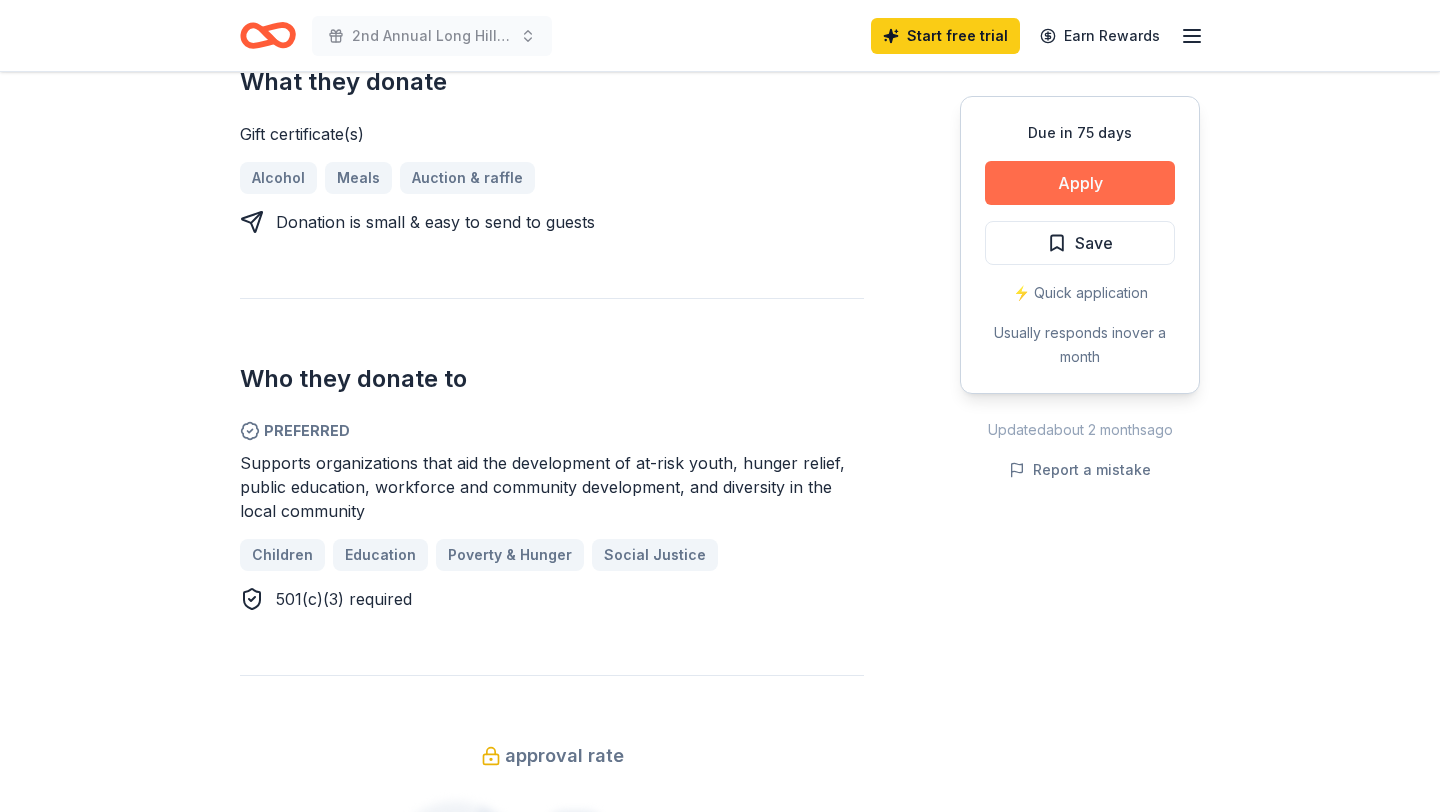click on "Apply" at bounding box center [1080, 183] 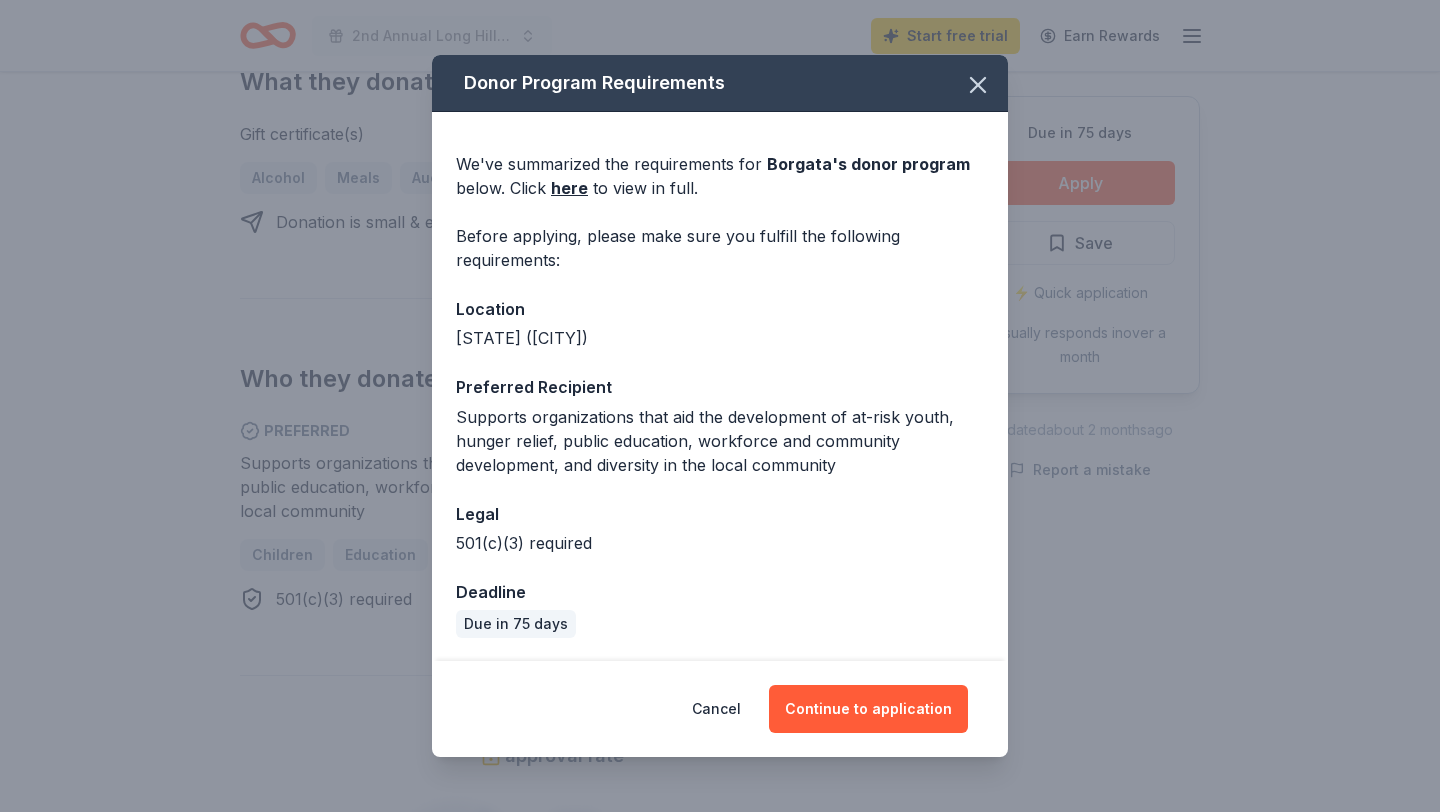 scroll, scrollTop: 0, scrollLeft: 0, axis: both 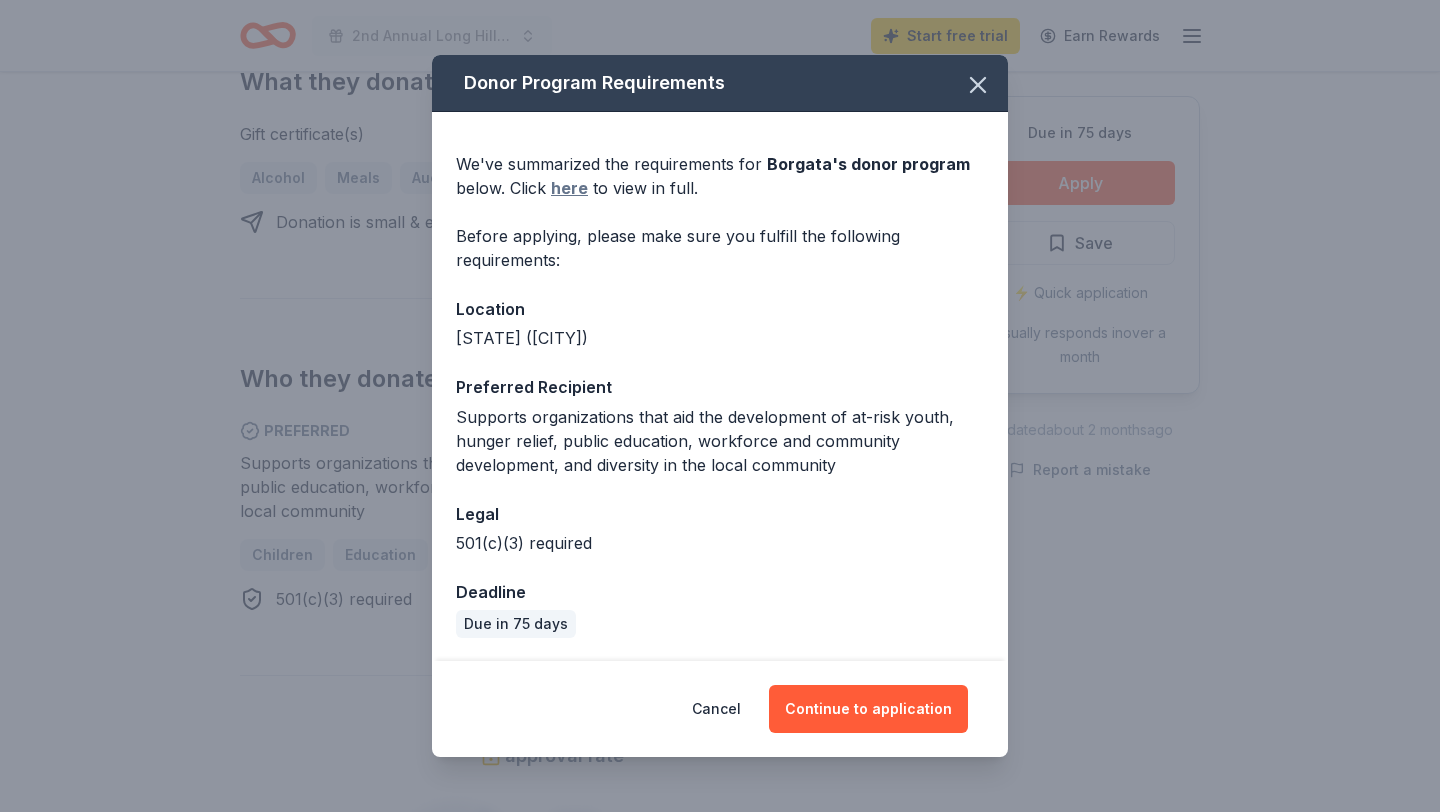 click on "here" at bounding box center [569, 188] 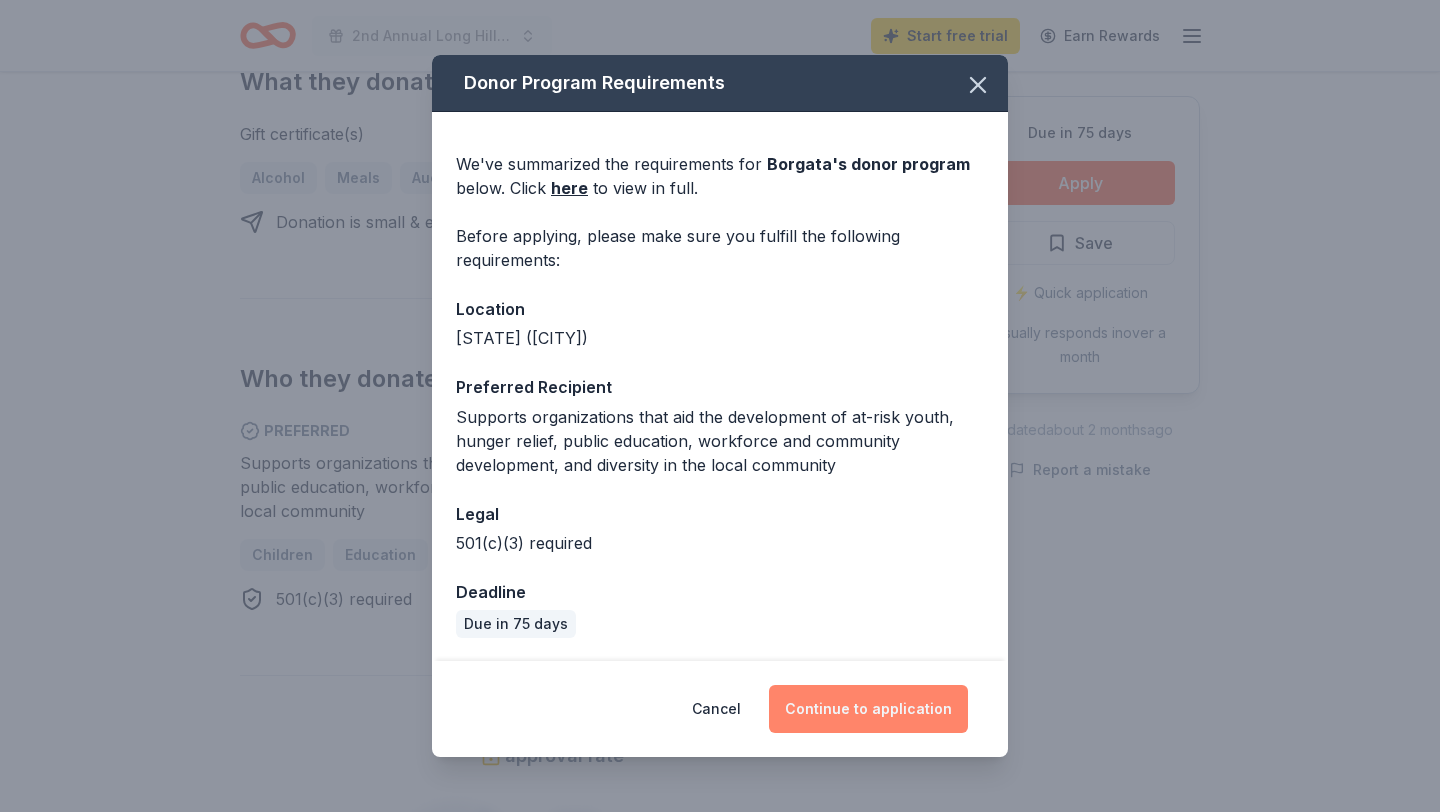 click on "Continue to application" at bounding box center [868, 709] 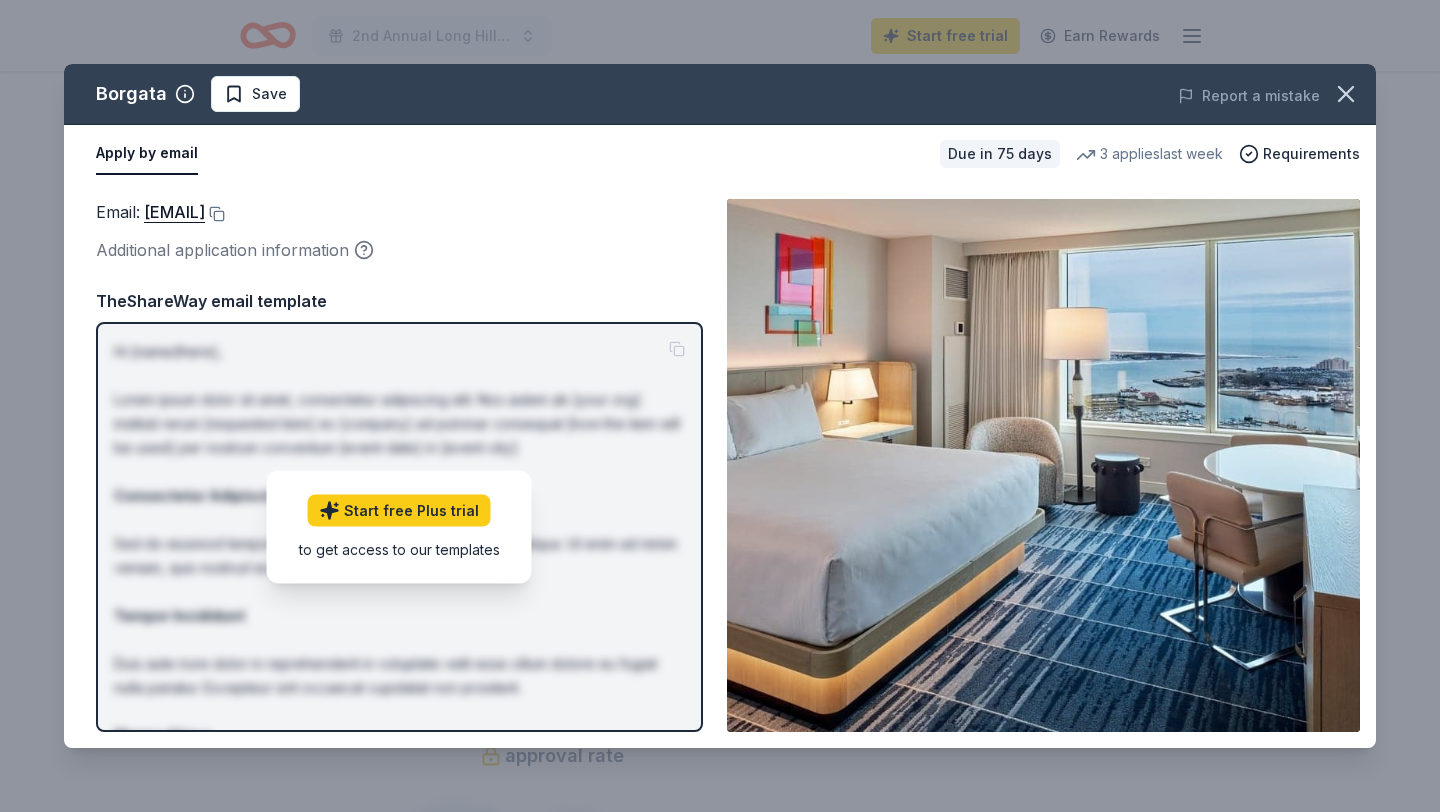 click on "Additional application information" at bounding box center [399, 250] 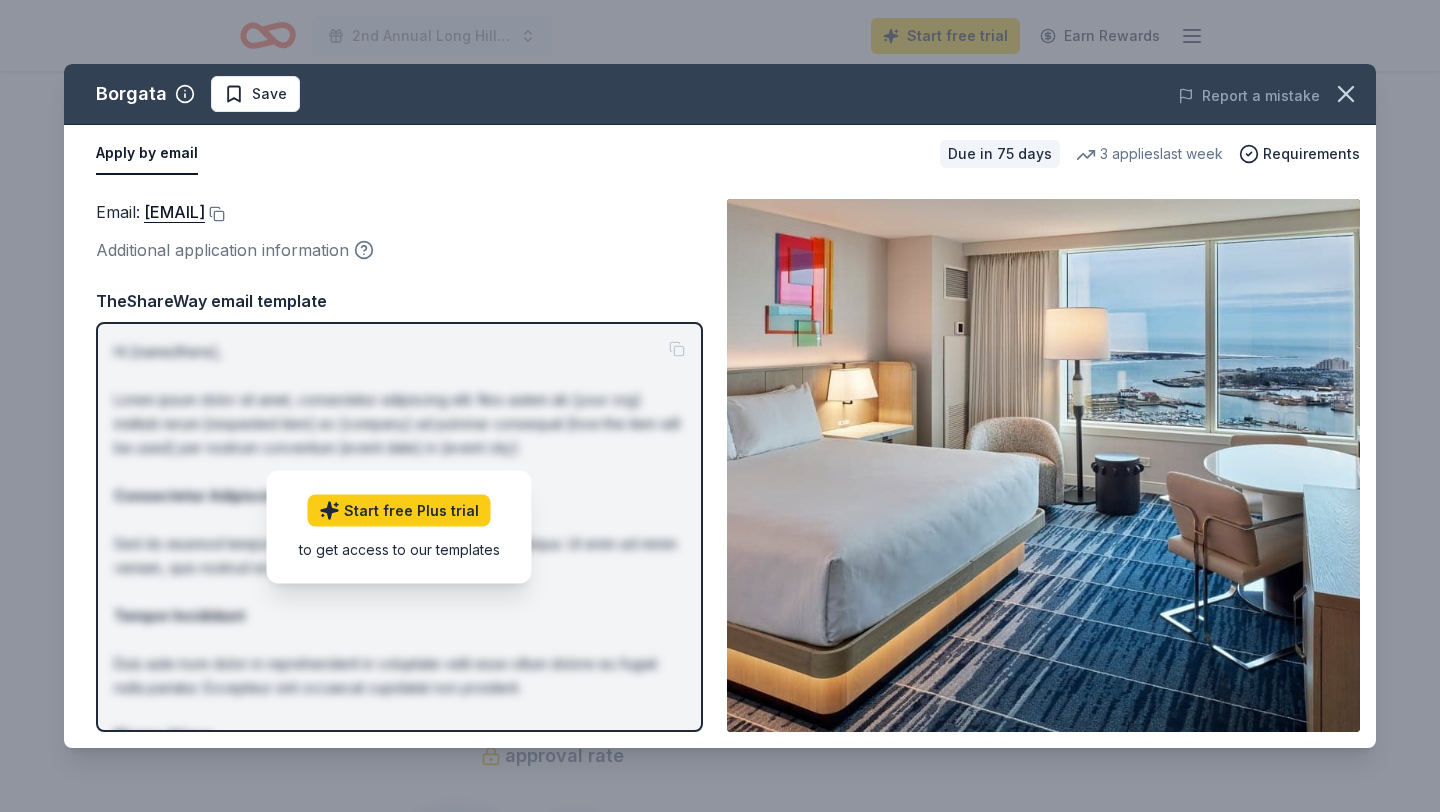 click 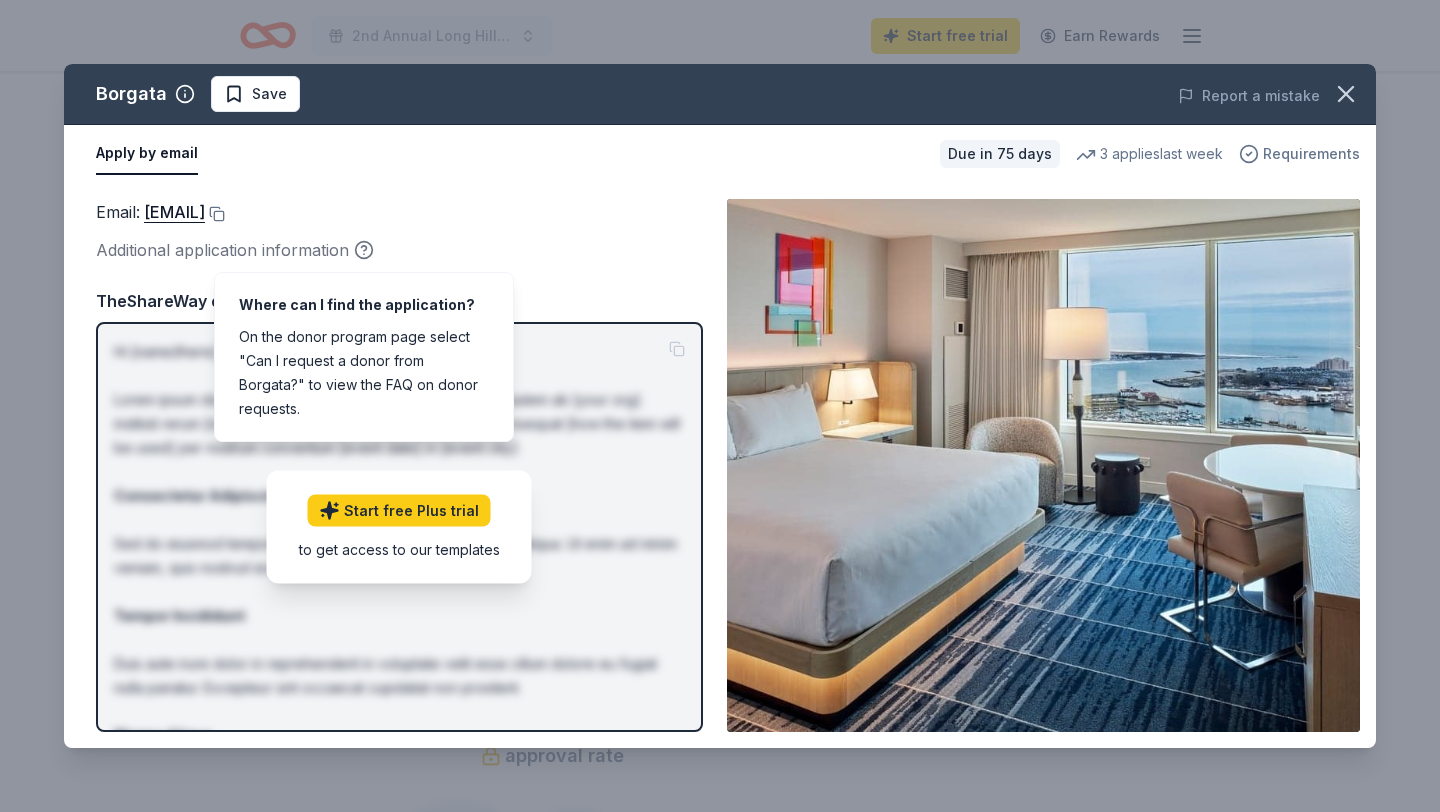 click on "Requirements" at bounding box center (1311, 154) 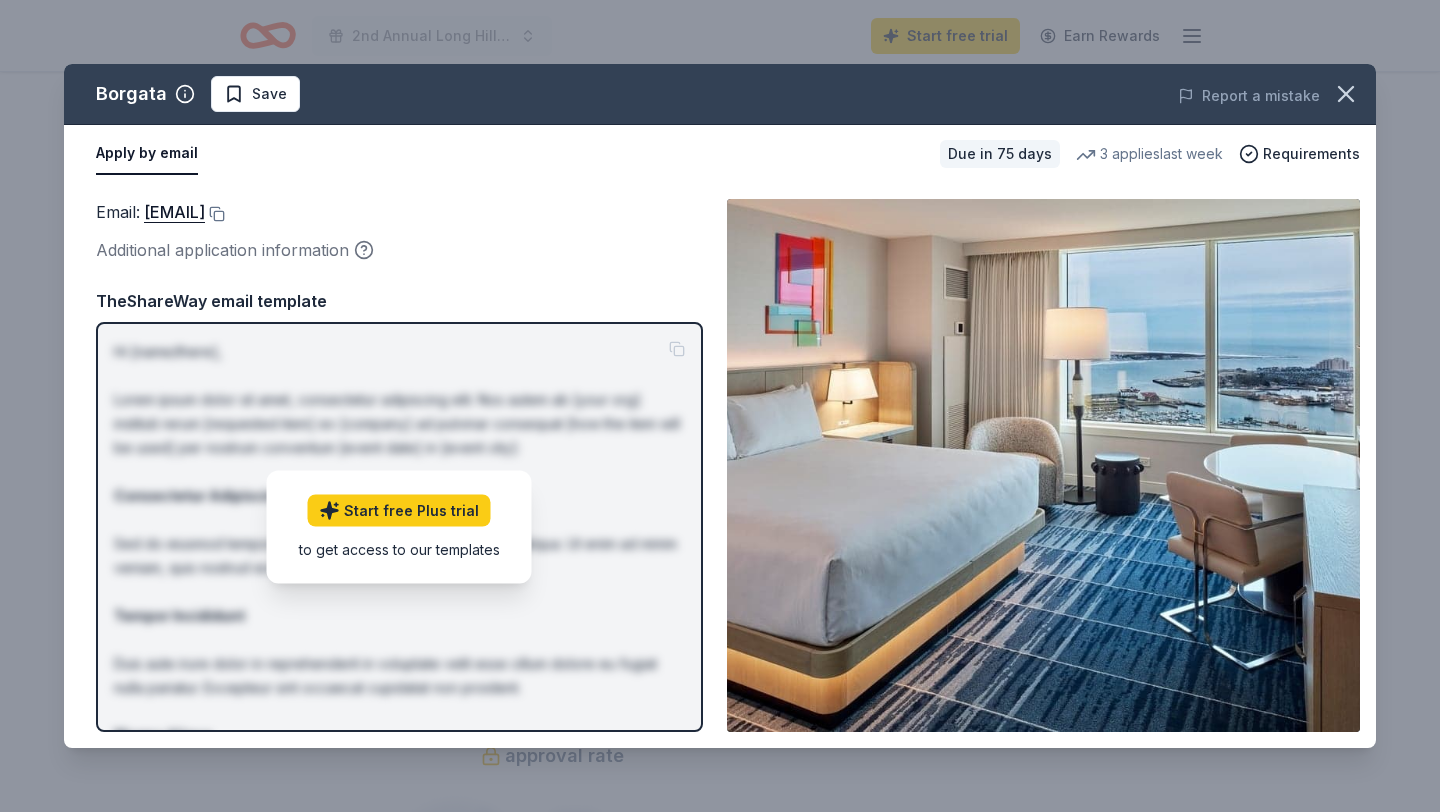 click on "Additional application information" at bounding box center [399, 250] 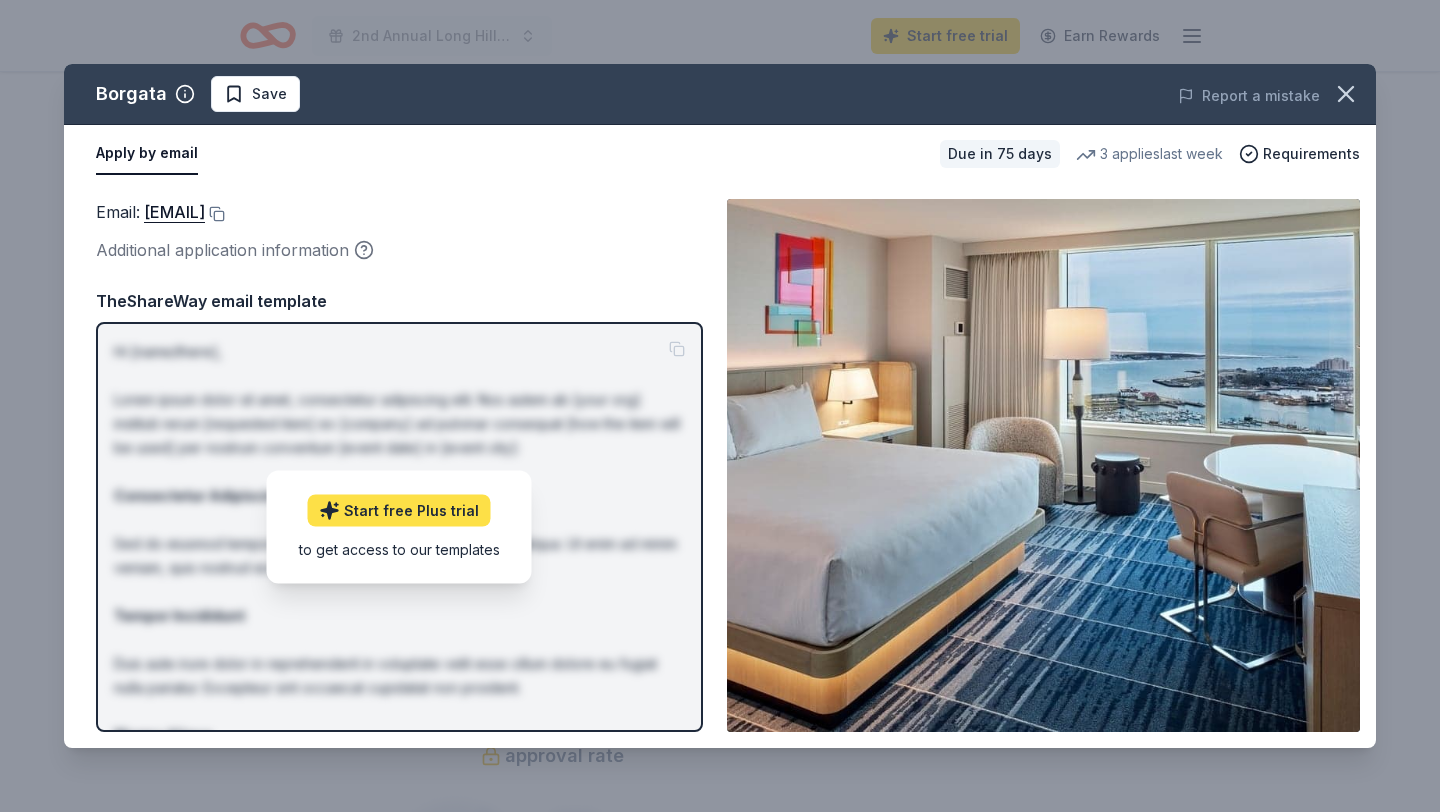 click on "Start free Plus trial" at bounding box center [399, 511] 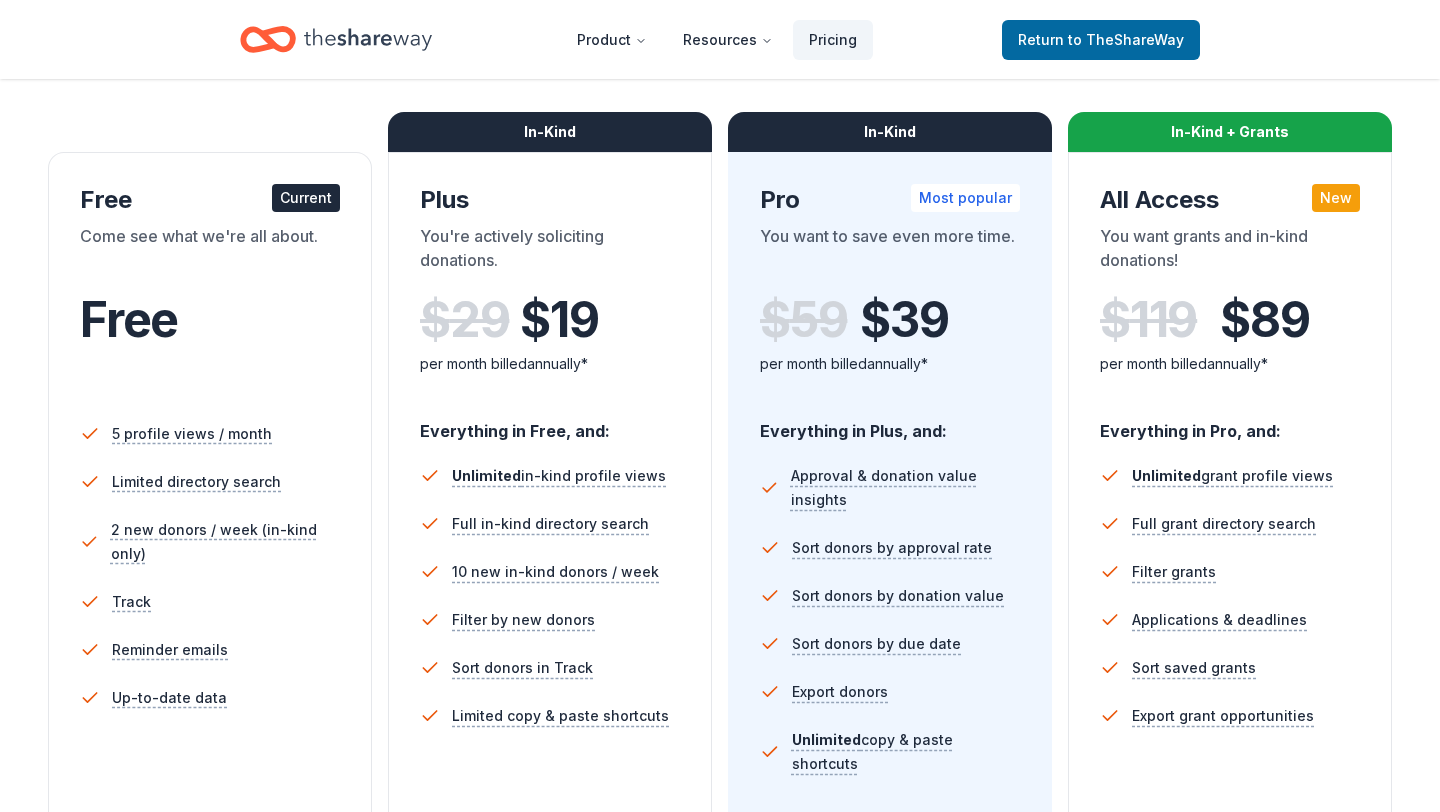 scroll, scrollTop: 268, scrollLeft: 0, axis: vertical 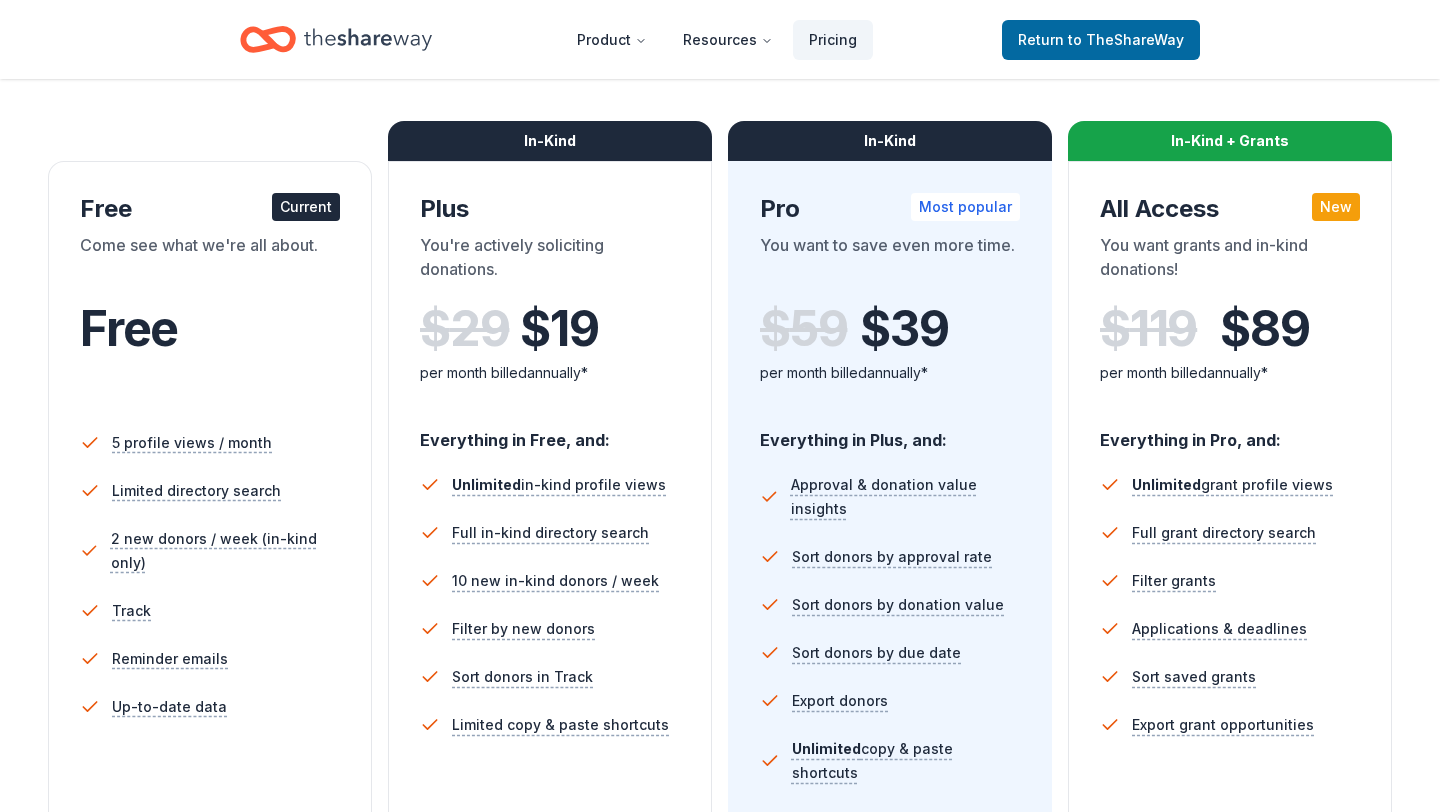 click on "Current" at bounding box center [306, 207] 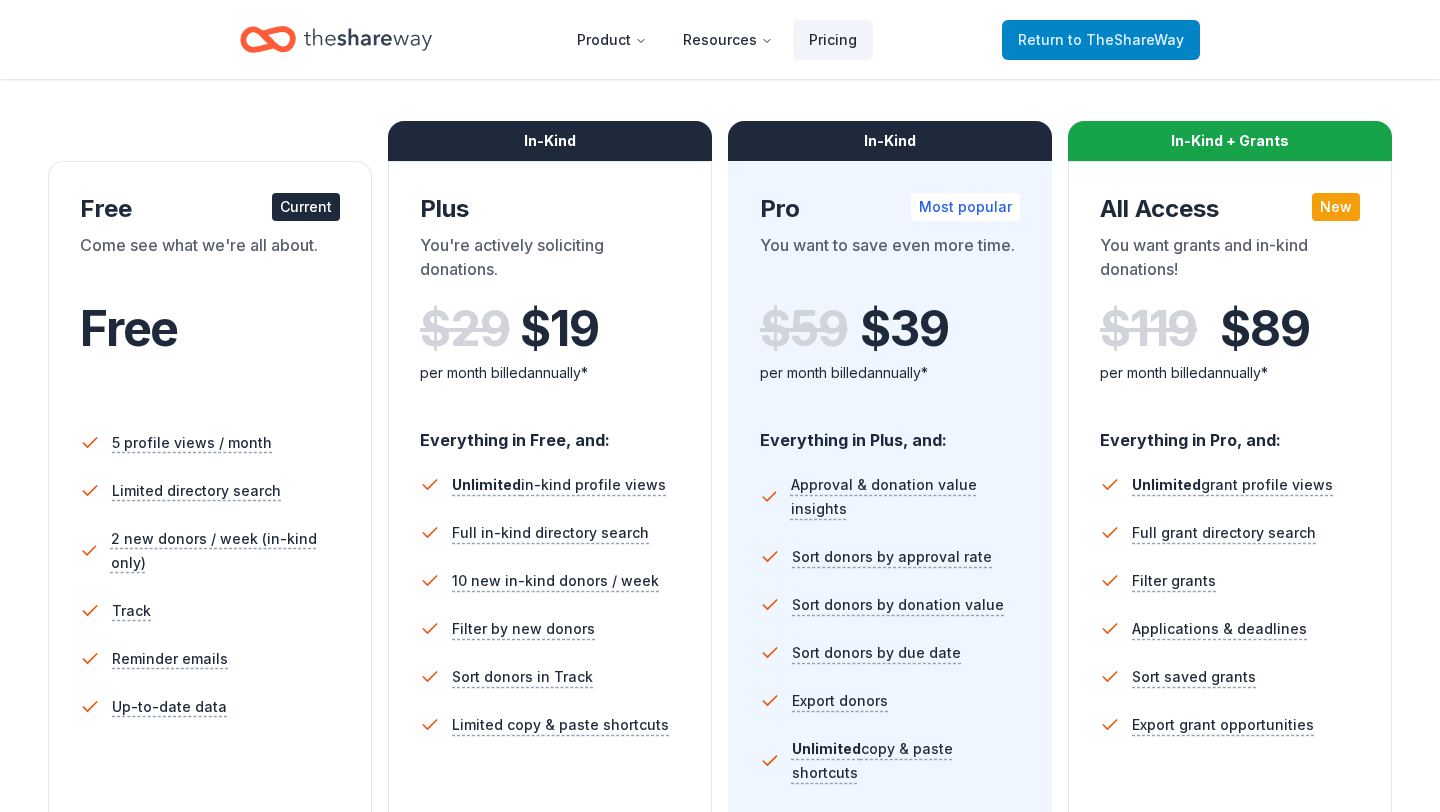 click on "Return to TheShareWay" at bounding box center [1101, 40] 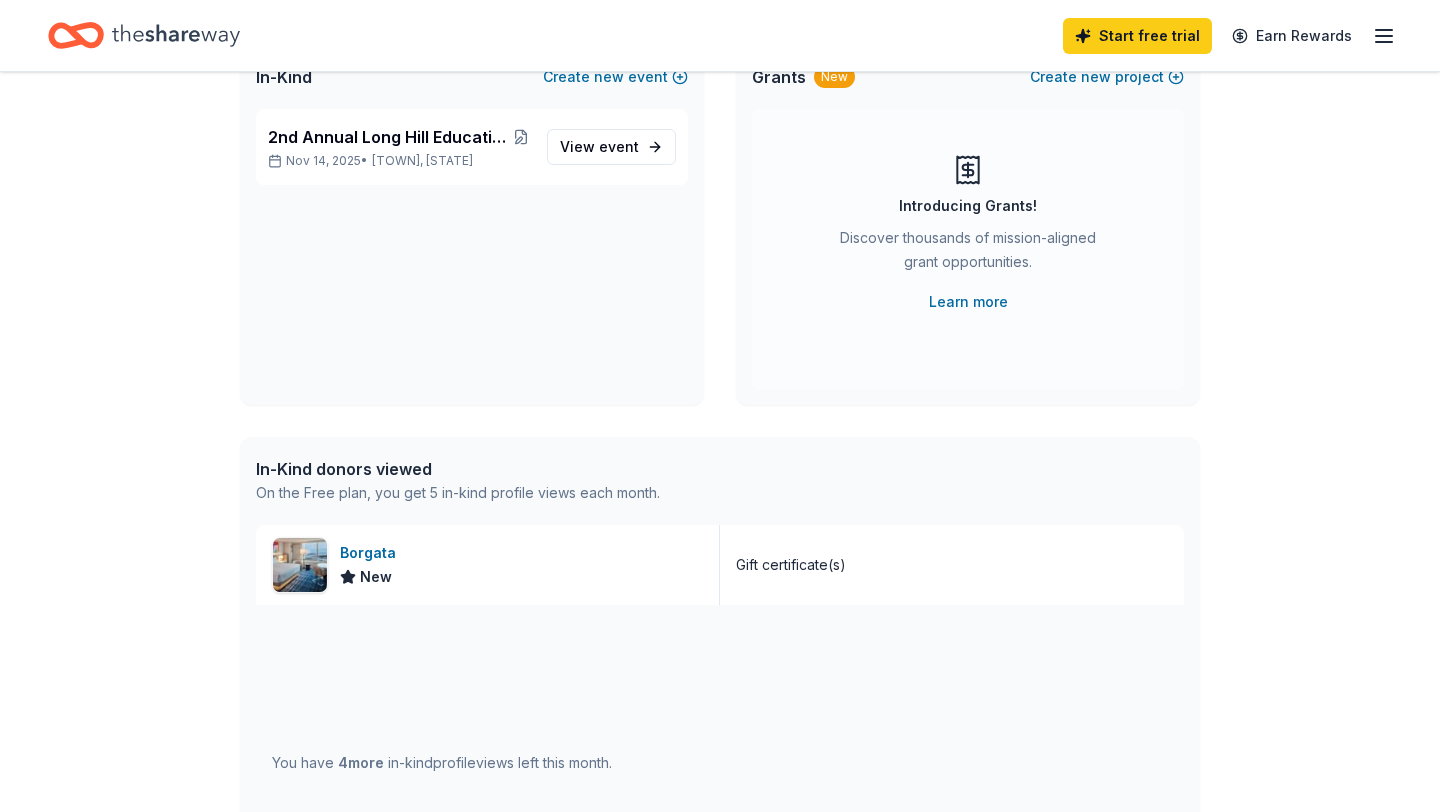 scroll, scrollTop: 170, scrollLeft: 0, axis: vertical 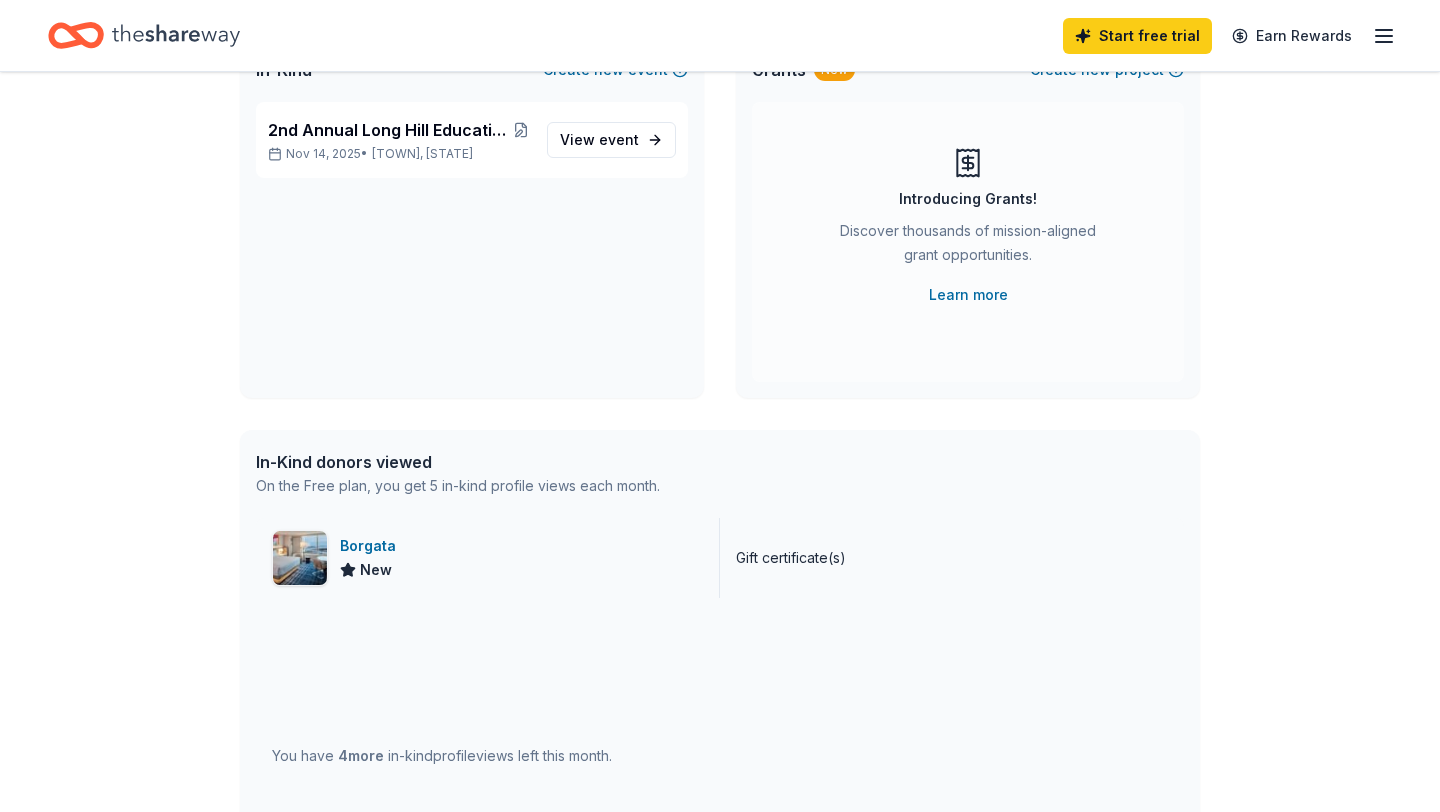 click on "Borgata" at bounding box center (372, 546) 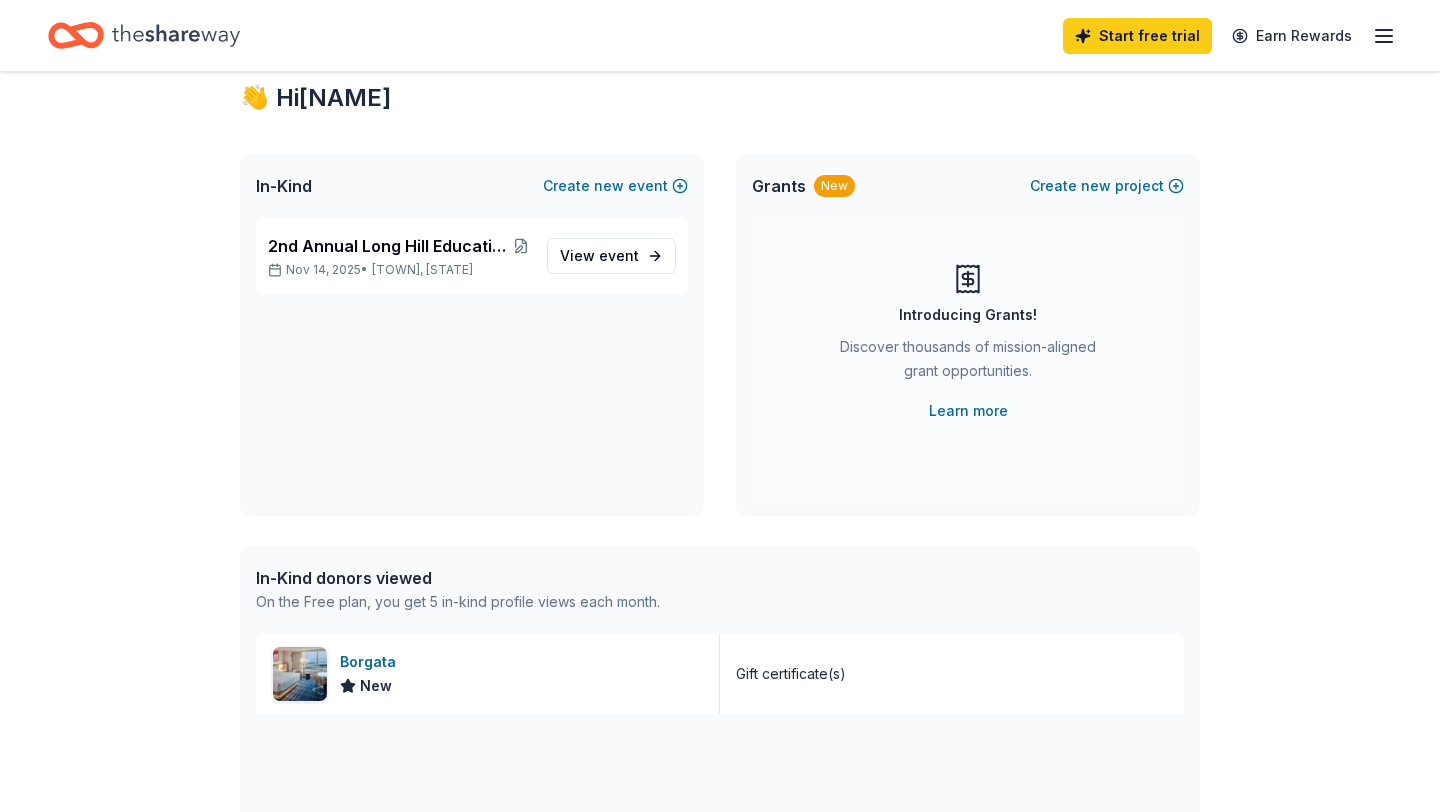 scroll, scrollTop: 0, scrollLeft: 0, axis: both 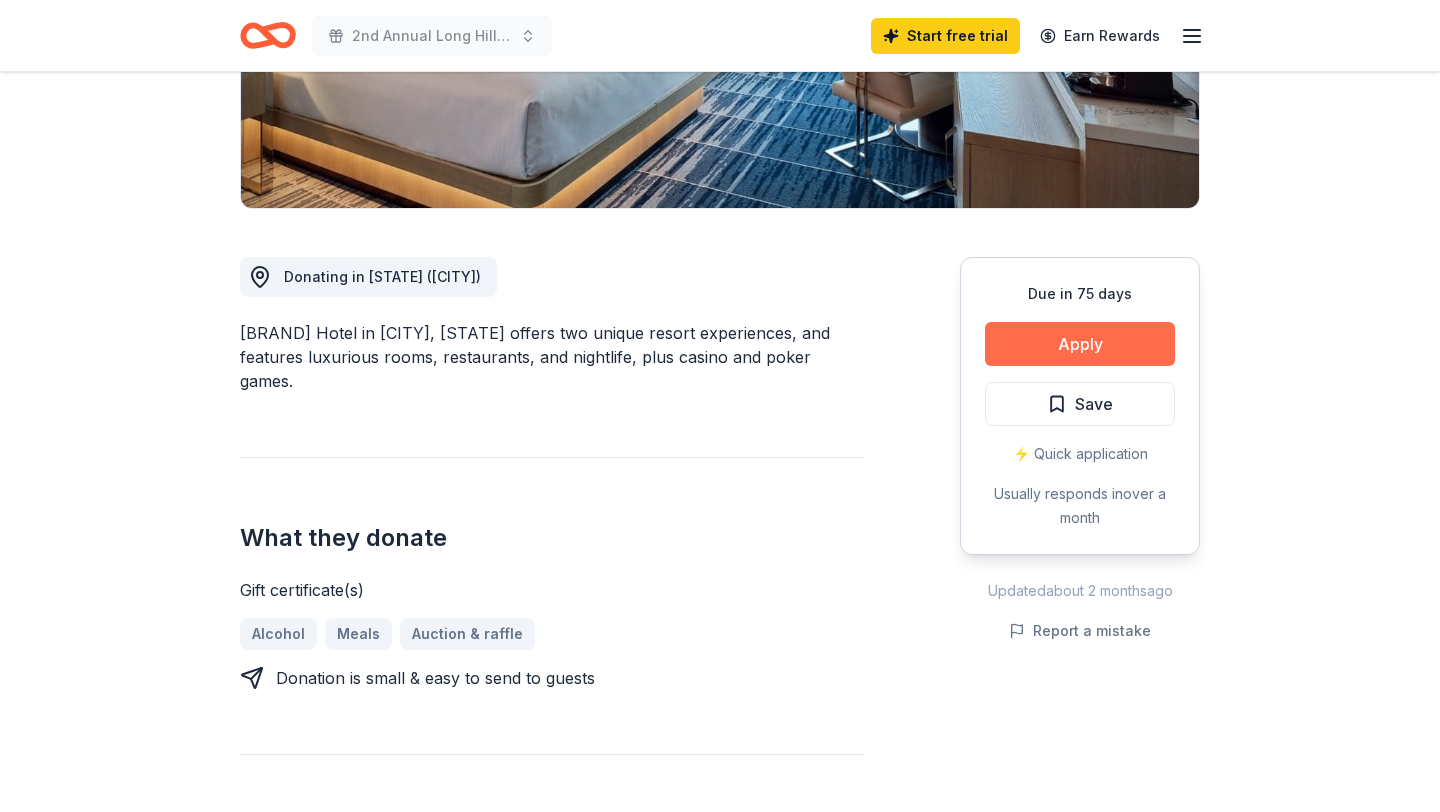 click on "Apply" at bounding box center [1080, 344] 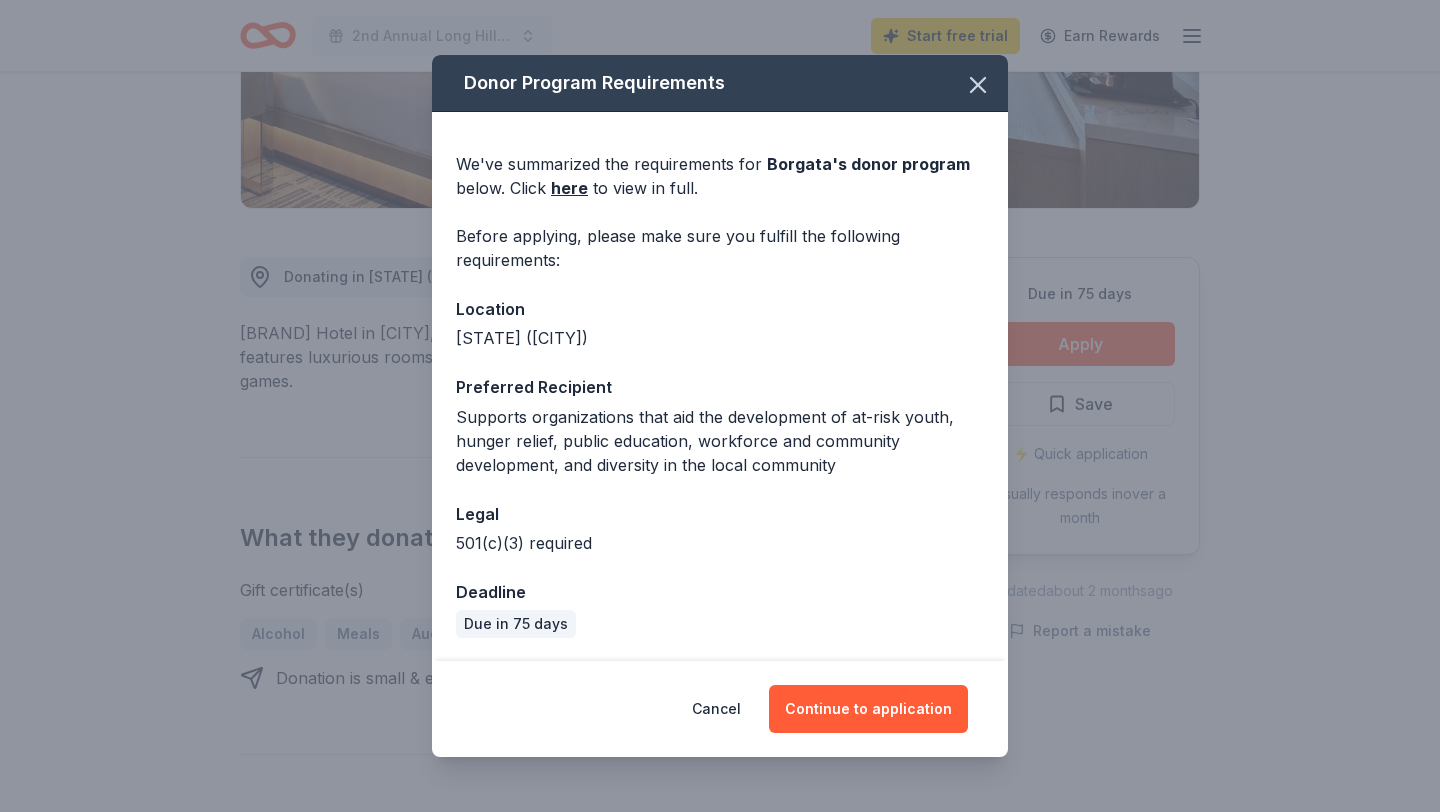 scroll, scrollTop: 0, scrollLeft: 0, axis: both 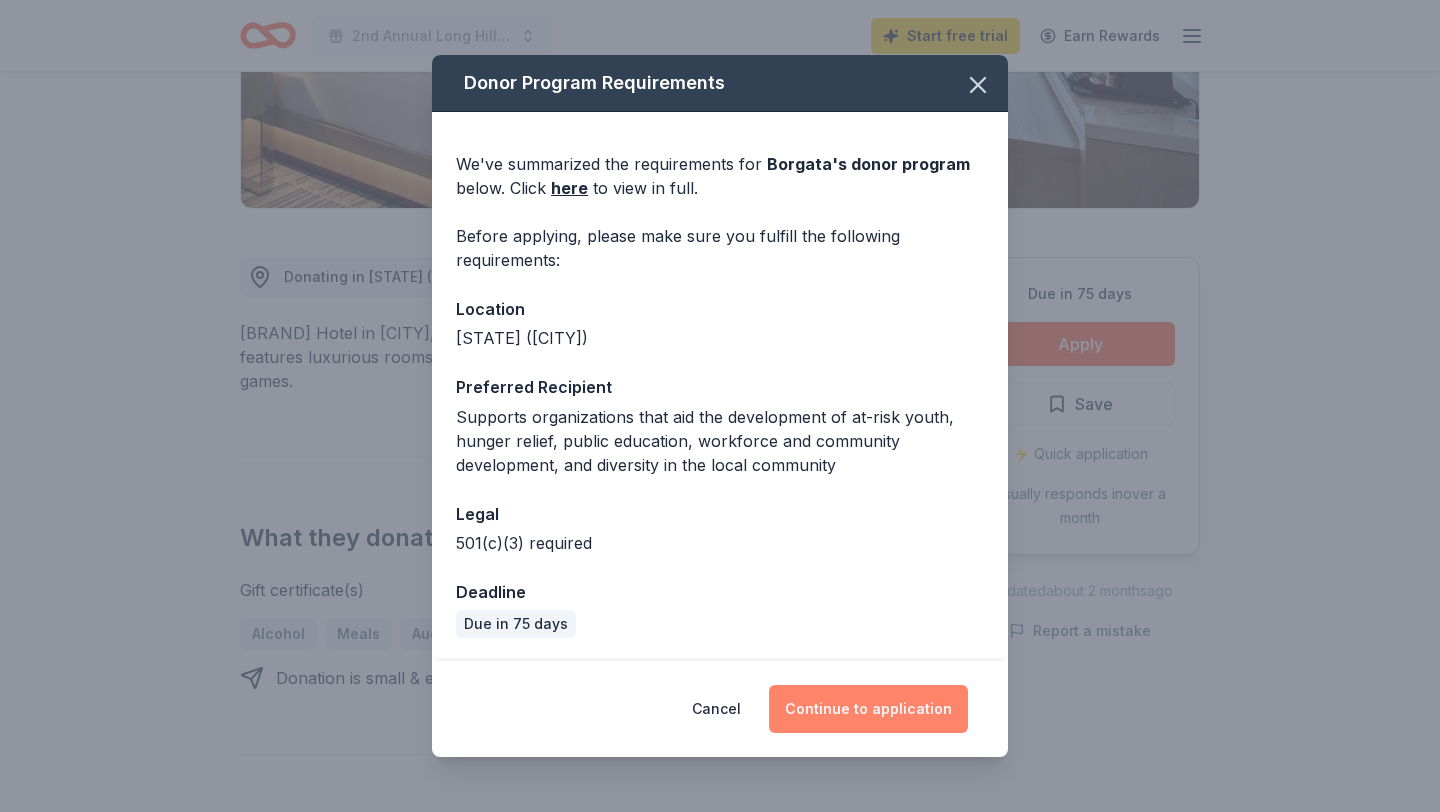 click on "Continue to application" at bounding box center [868, 709] 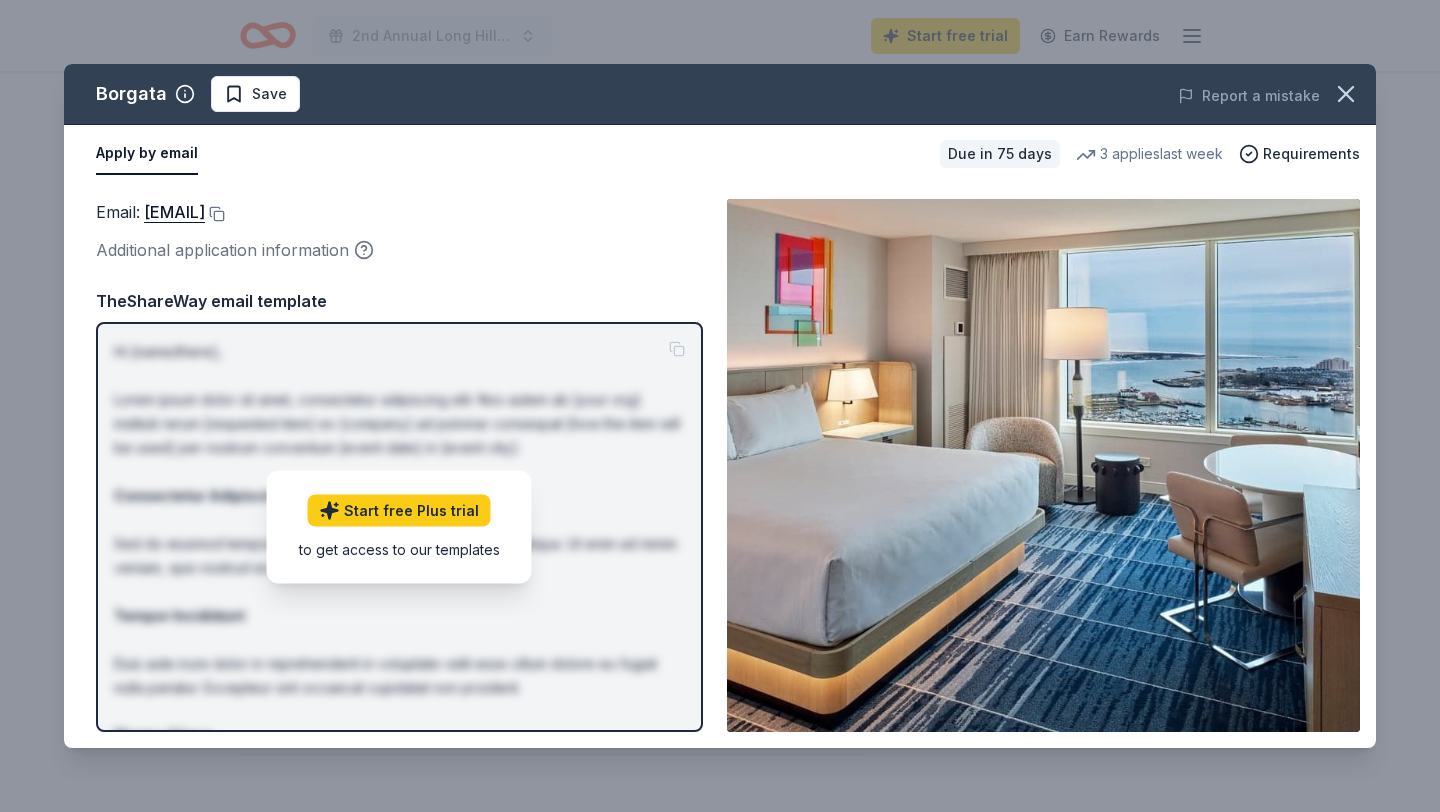 click on "Additional application information" at bounding box center (399, 250) 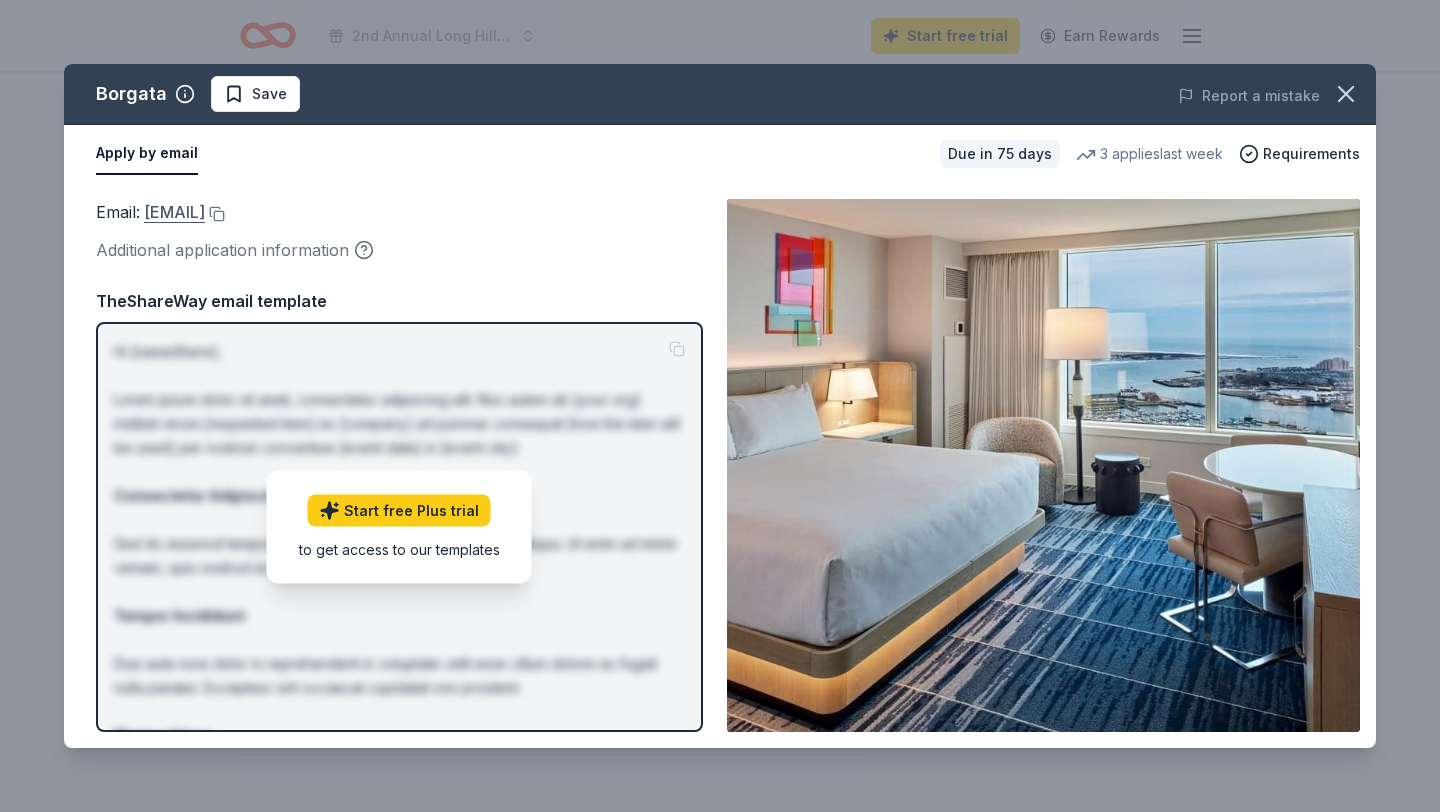 click on "[EMAIL]" at bounding box center (174, 212) 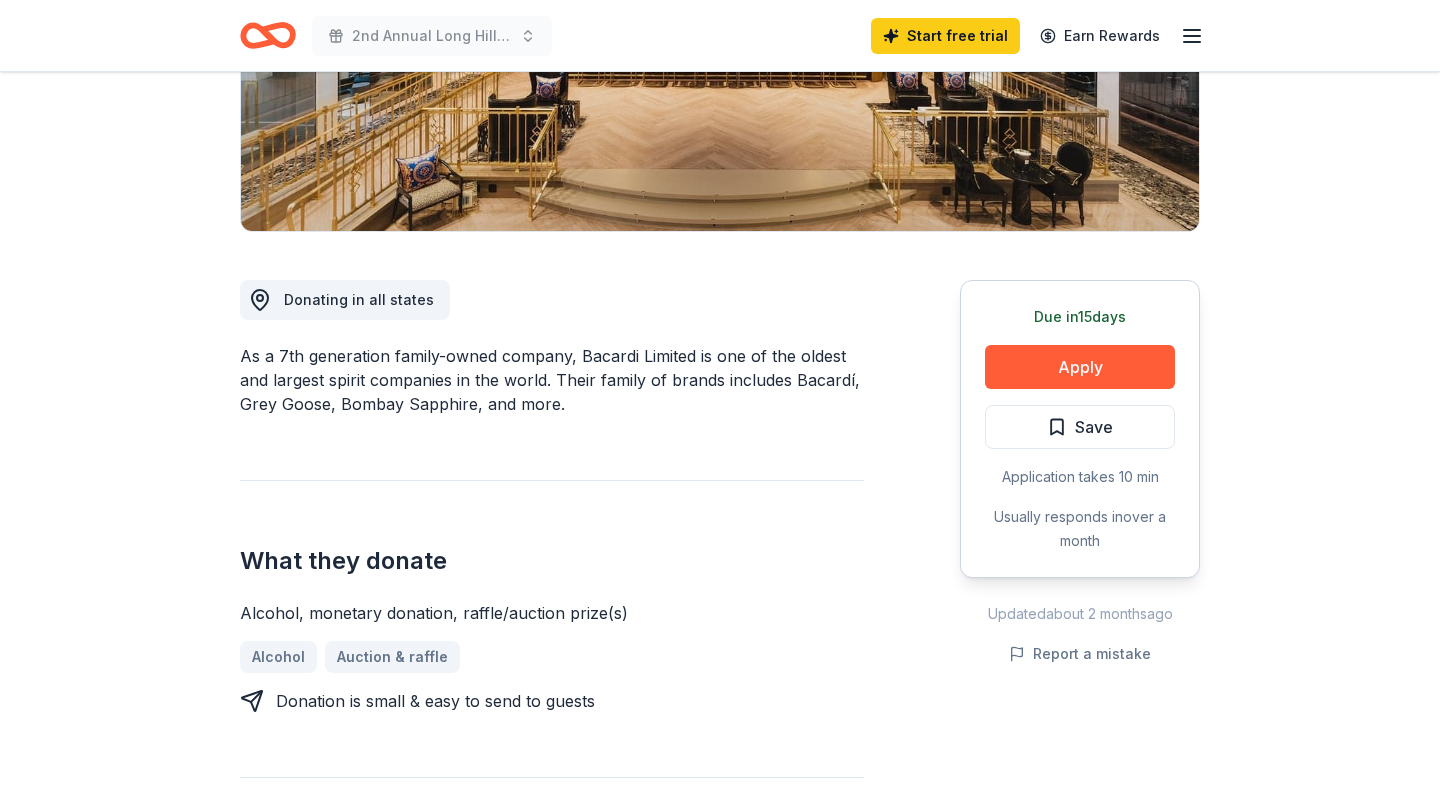 scroll, scrollTop: 379, scrollLeft: 0, axis: vertical 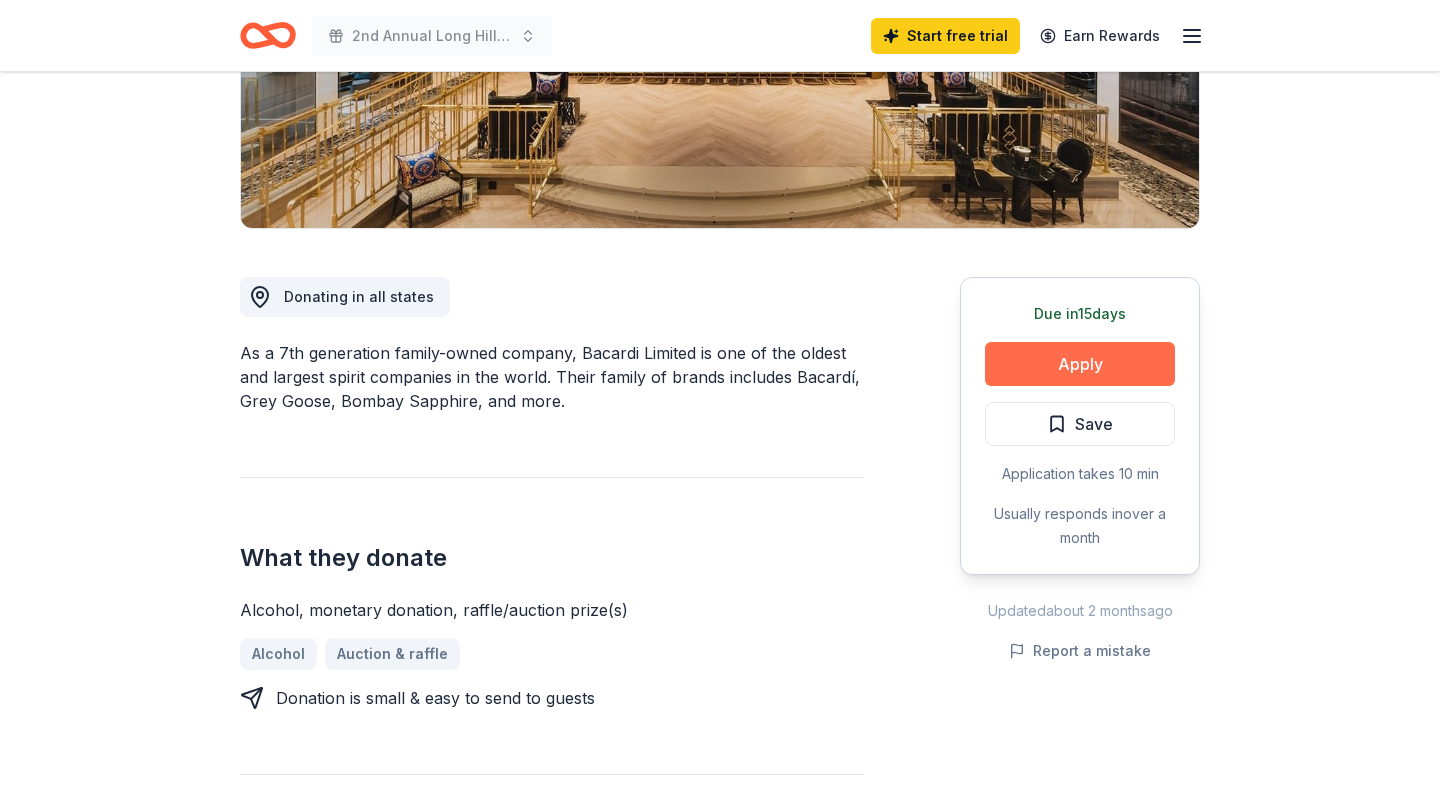 click on "Apply" at bounding box center [1080, 364] 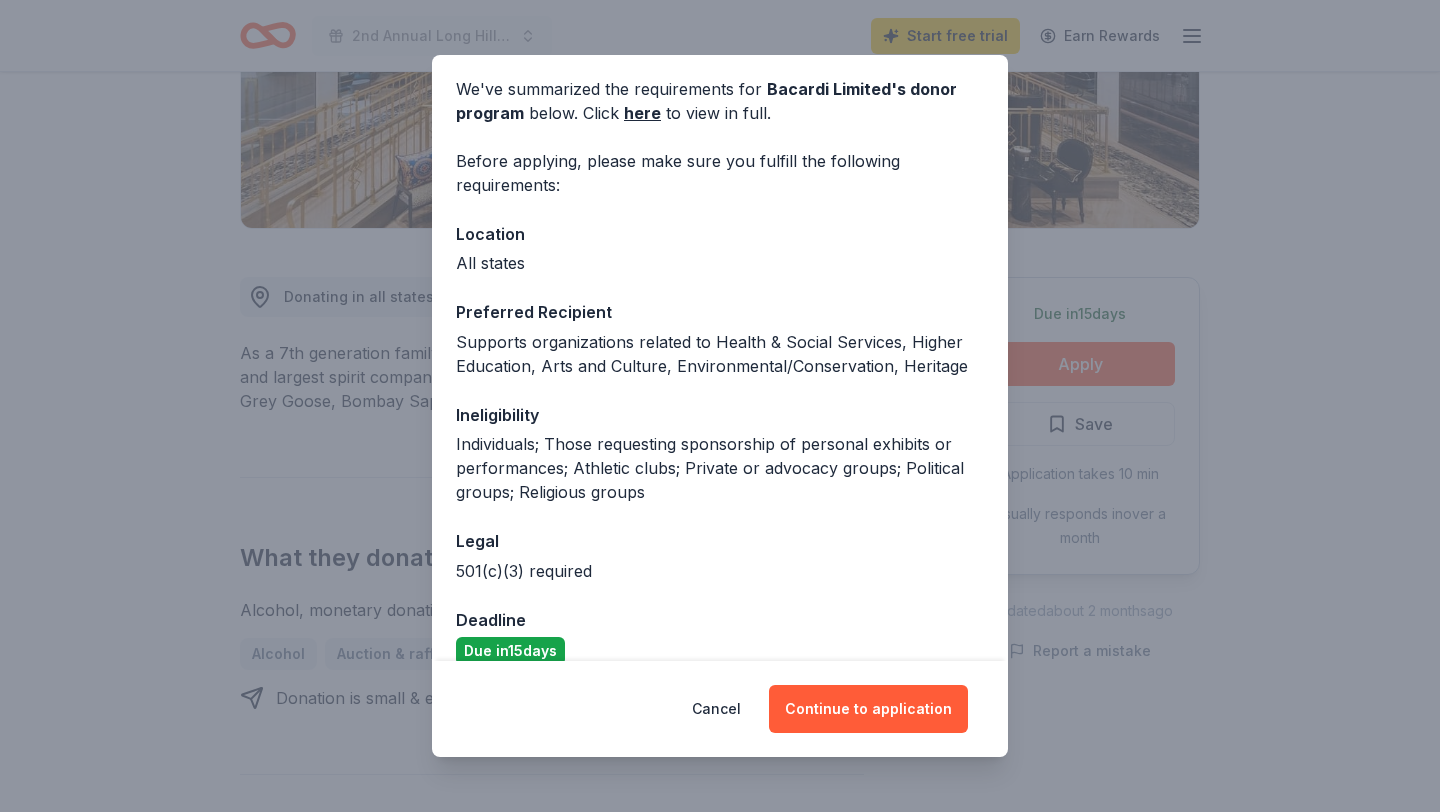 scroll, scrollTop: 103, scrollLeft: 0, axis: vertical 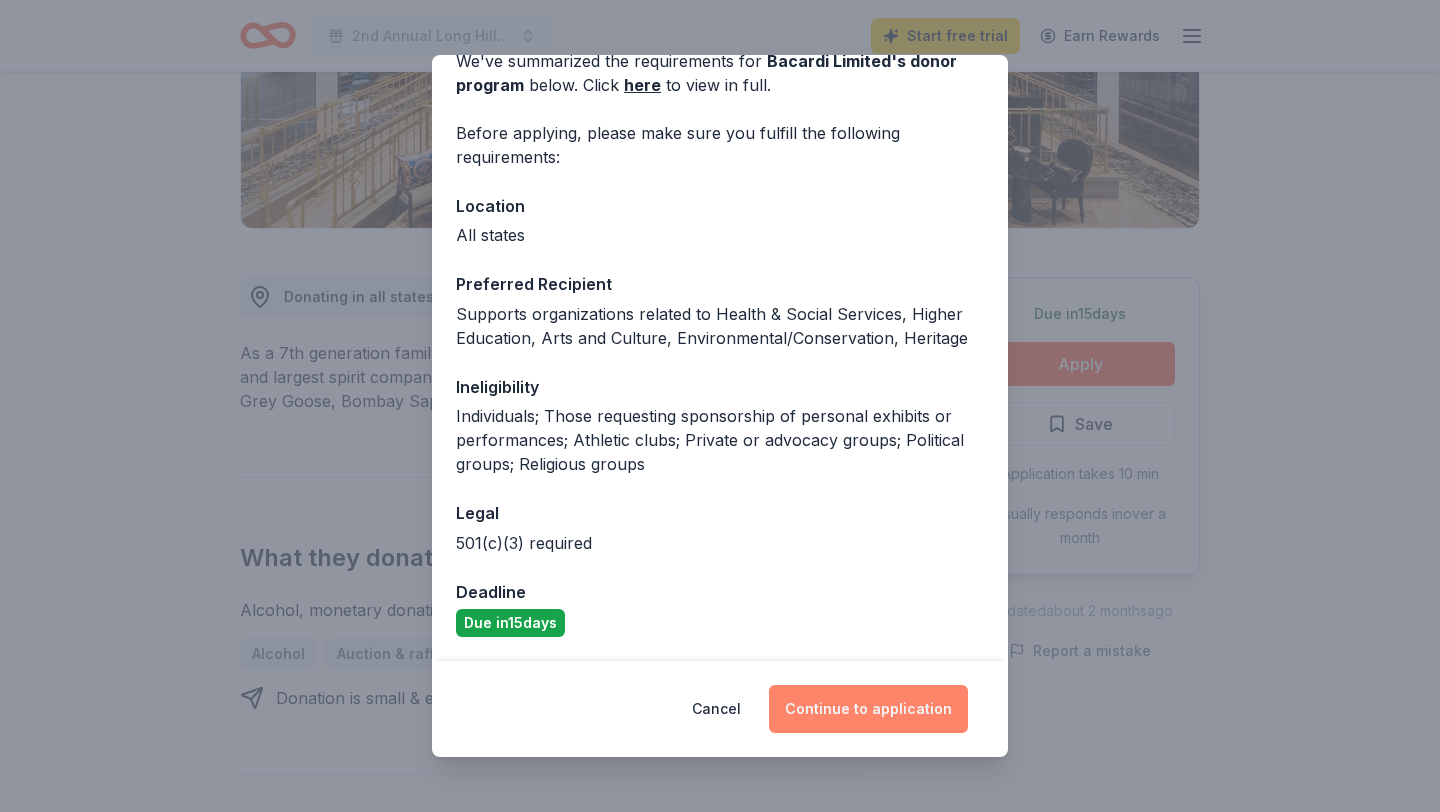 click on "Continue to application" at bounding box center (868, 709) 